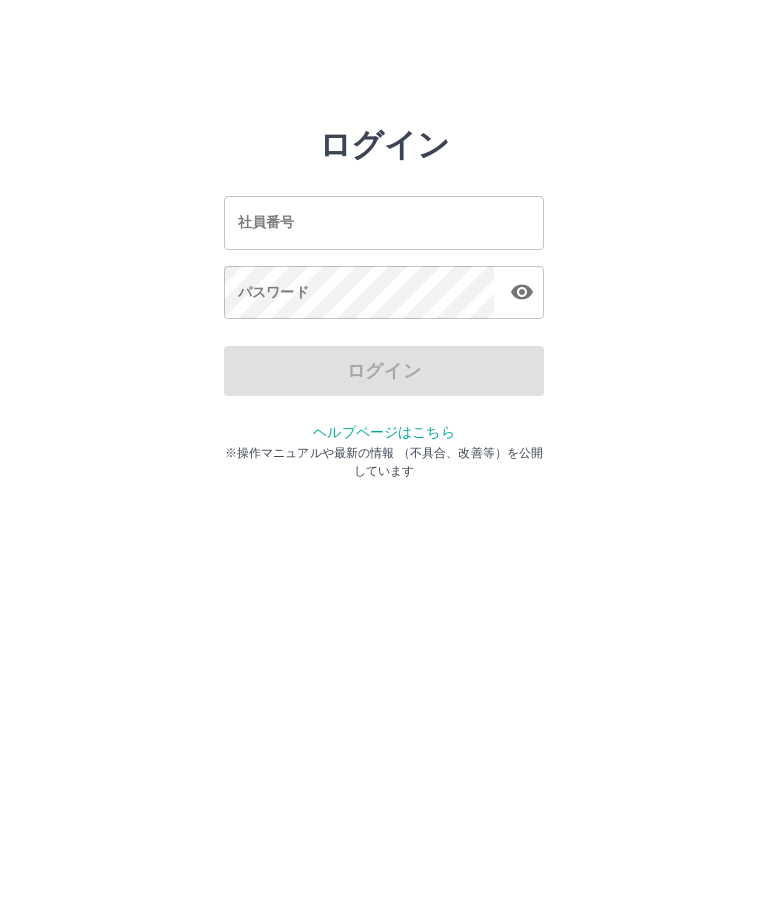 scroll, scrollTop: 0, scrollLeft: 0, axis: both 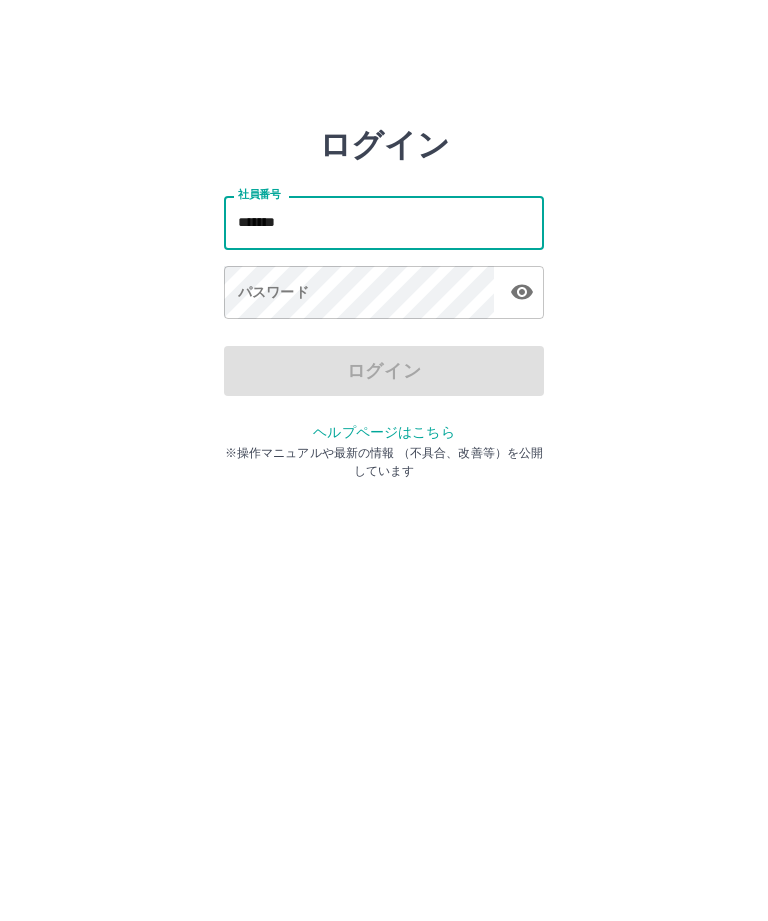 type on "*******" 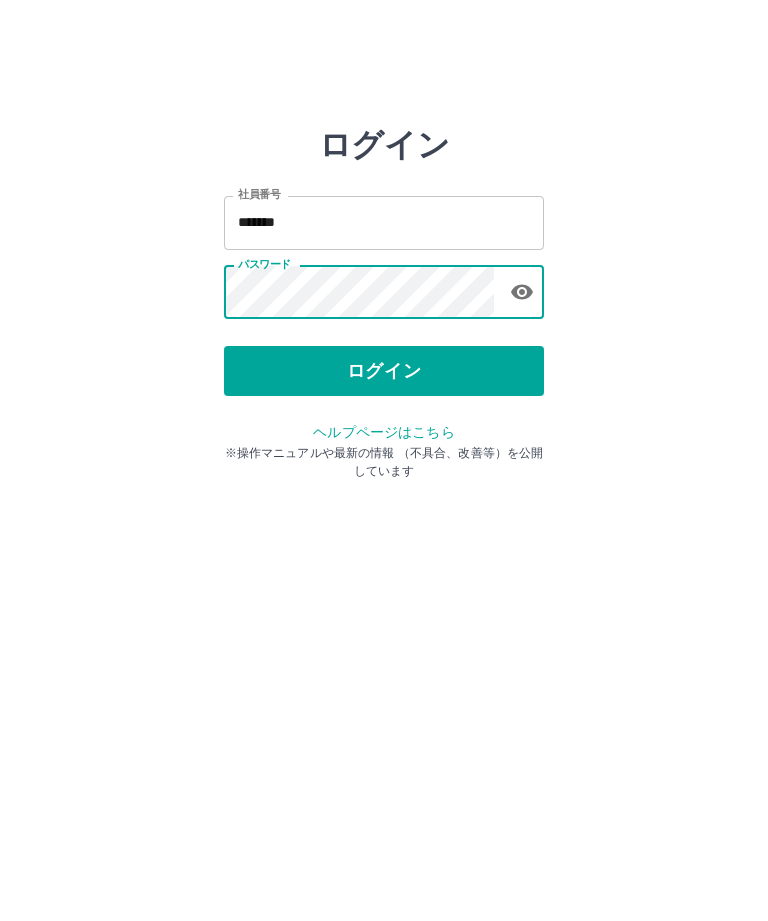 click on "ログイン" at bounding box center (384, 371) 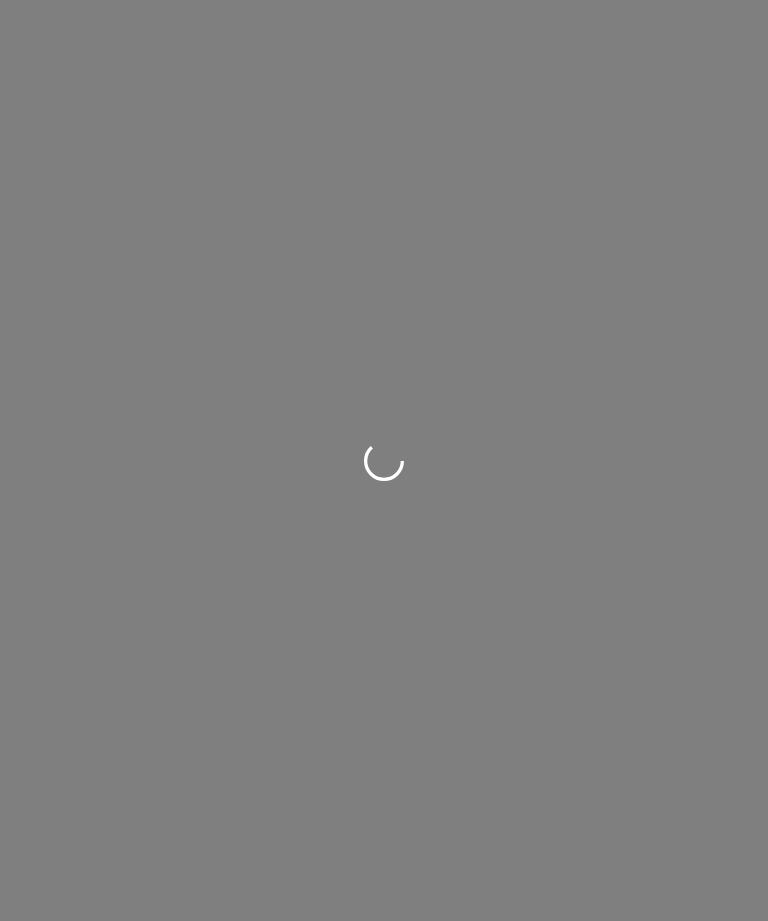 scroll, scrollTop: 0, scrollLeft: 0, axis: both 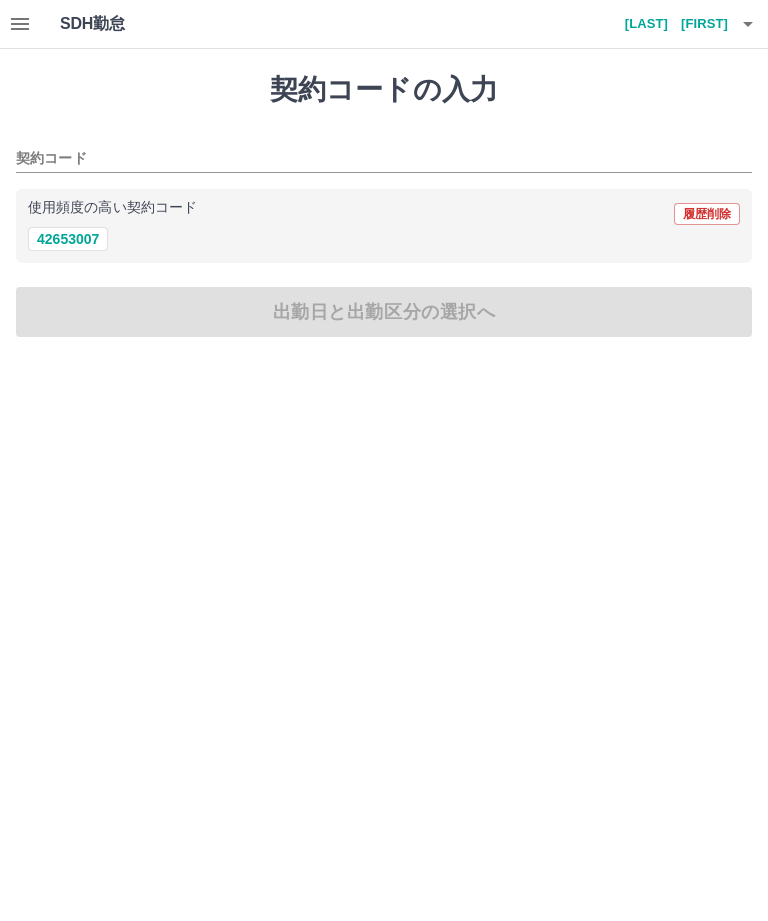 click on "42653007" at bounding box center (68, 239) 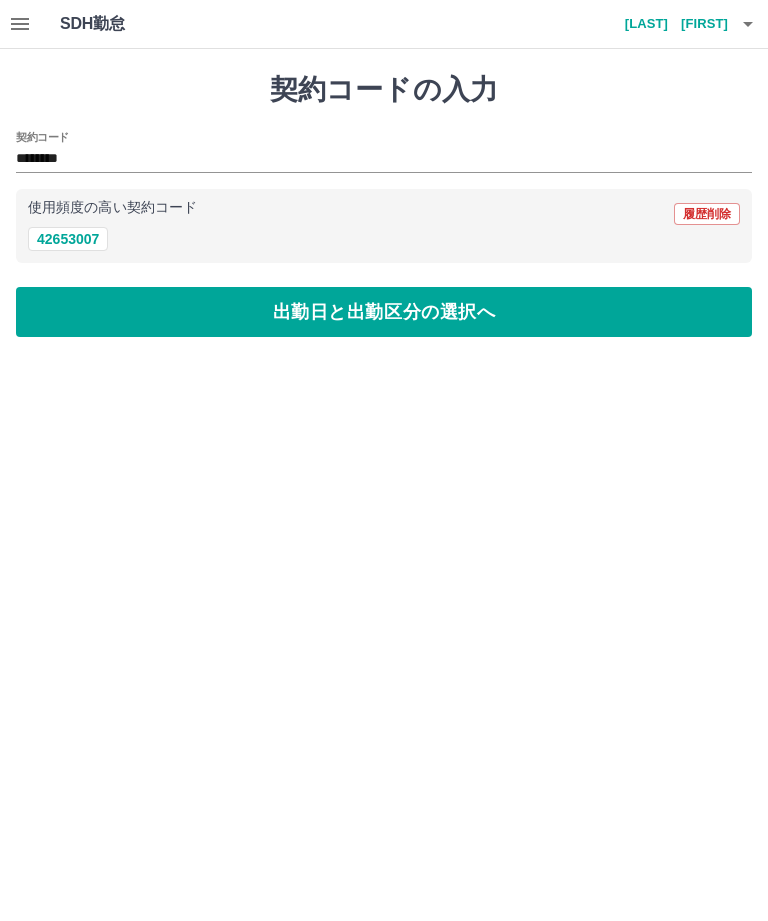 click on "出勤日と出勤区分の選択へ" at bounding box center (384, 312) 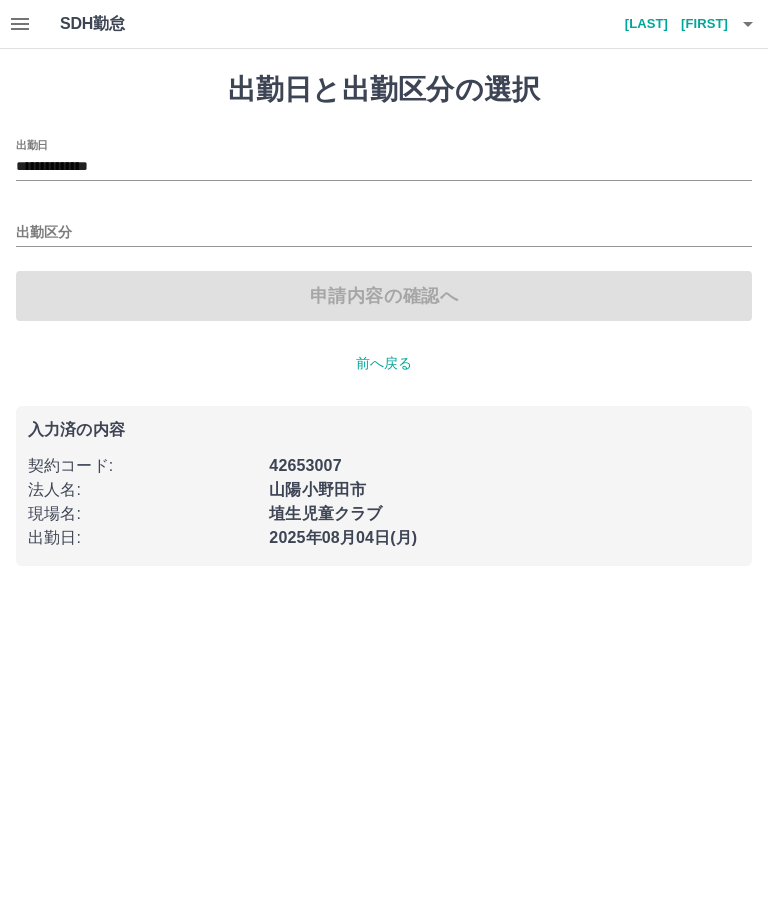 click on "**********" at bounding box center [384, 167] 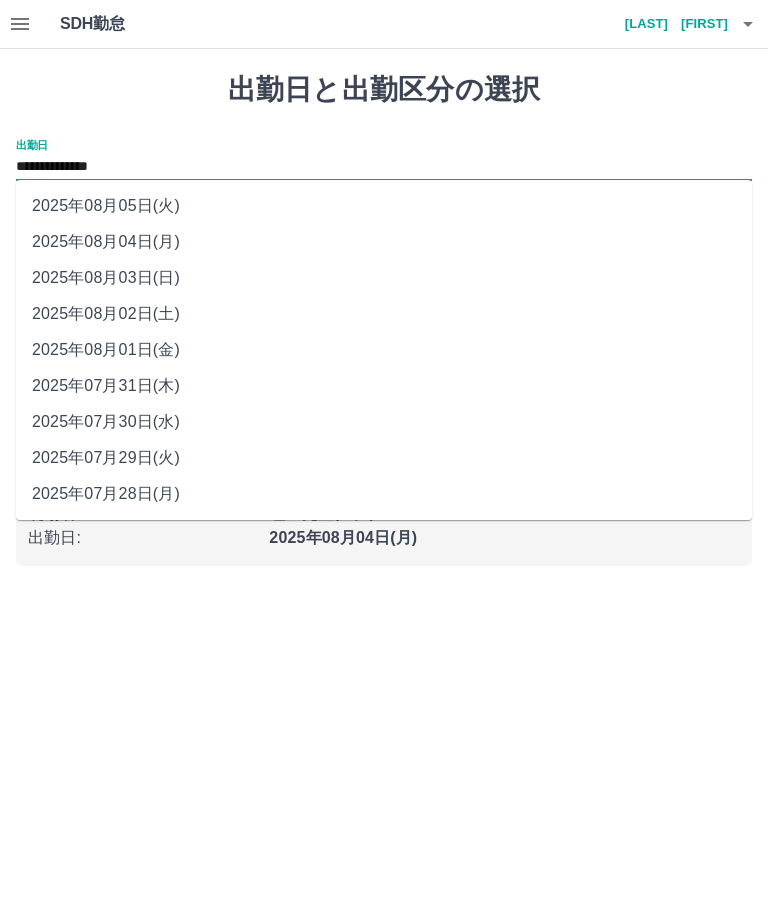 click on "2025年08月01日(金)" at bounding box center (384, 350) 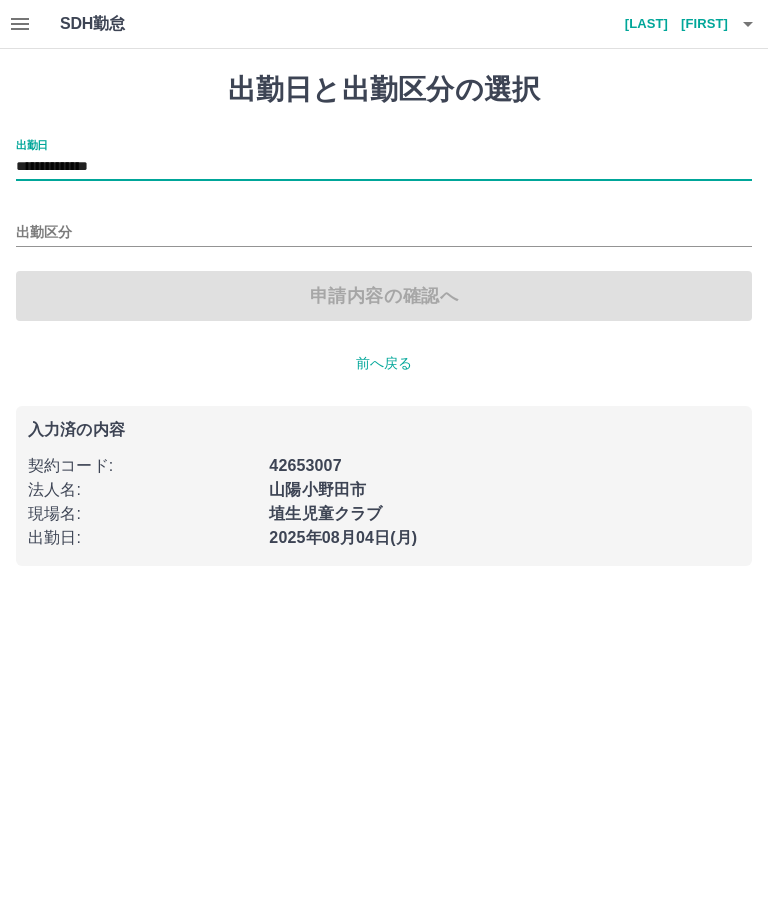 click on "出勤区分" at bounding box center [384, 226] 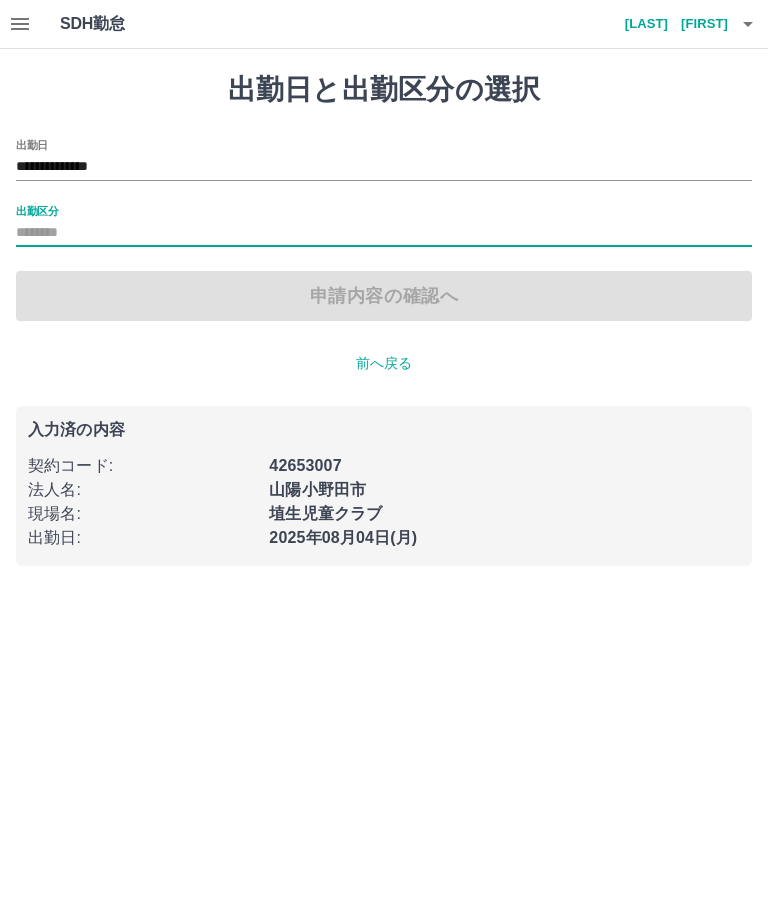 click on "出勤区分" at bounding box center [384, 233] 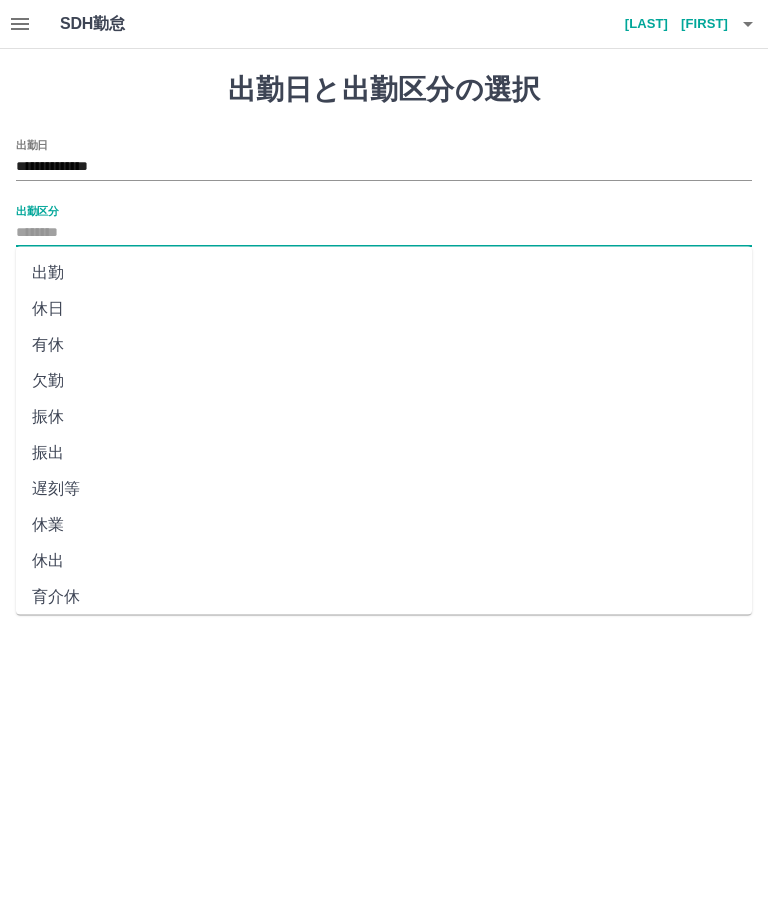 click on "休日" at bounding box center [384, 309] 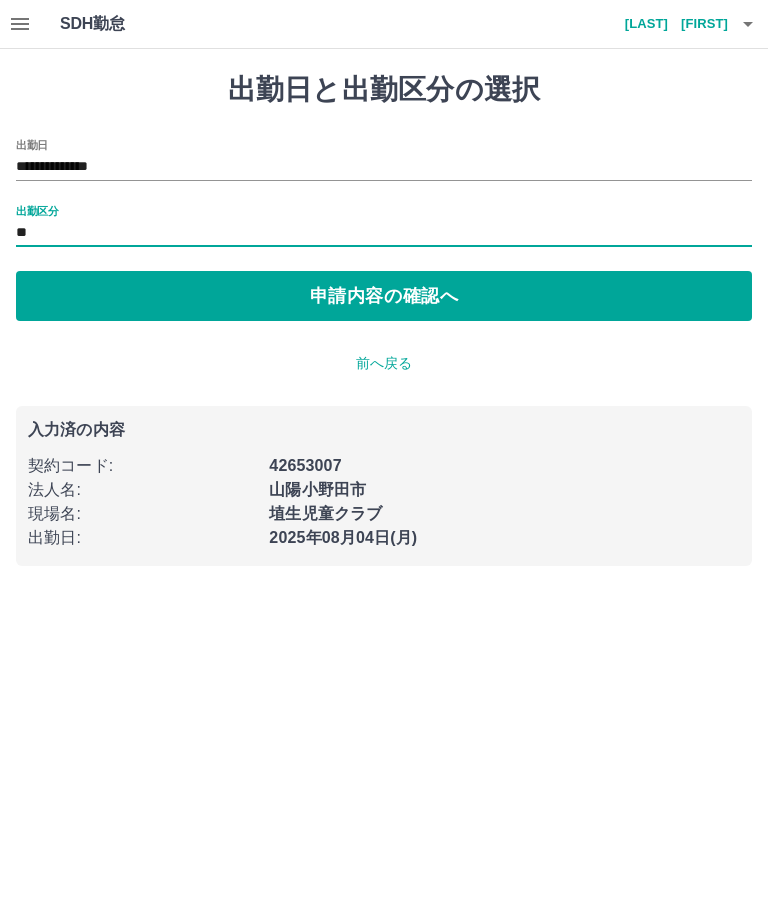 type on "**" 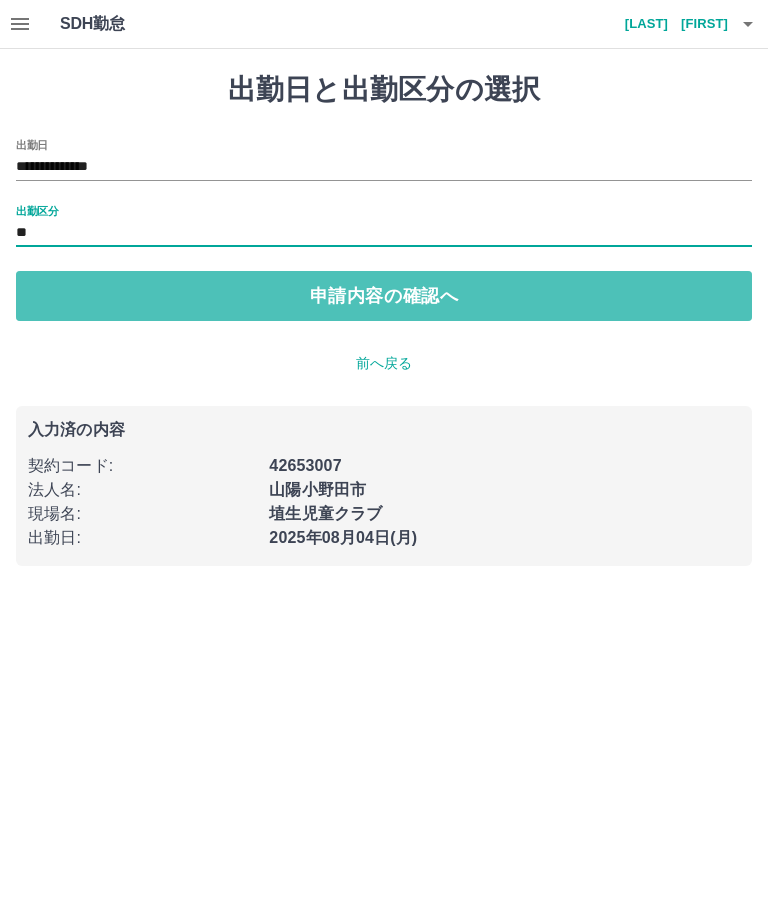 click on "申請内容の確認へ" at bounding box center (384, 296) 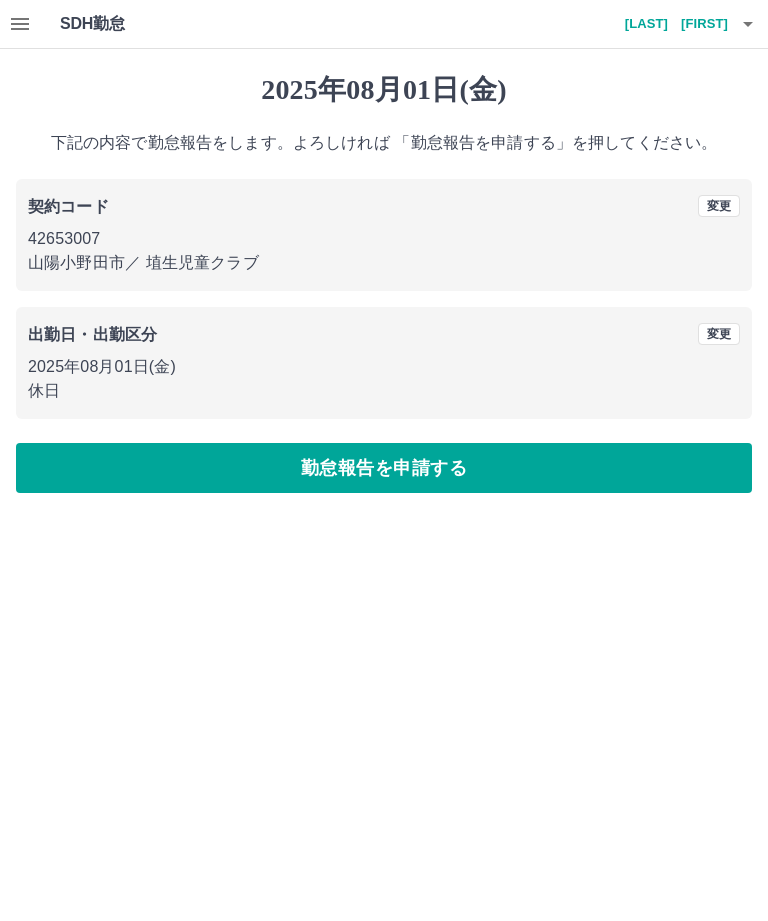 click on "勤怠報告を申請する" at bounding box center (384, 468) 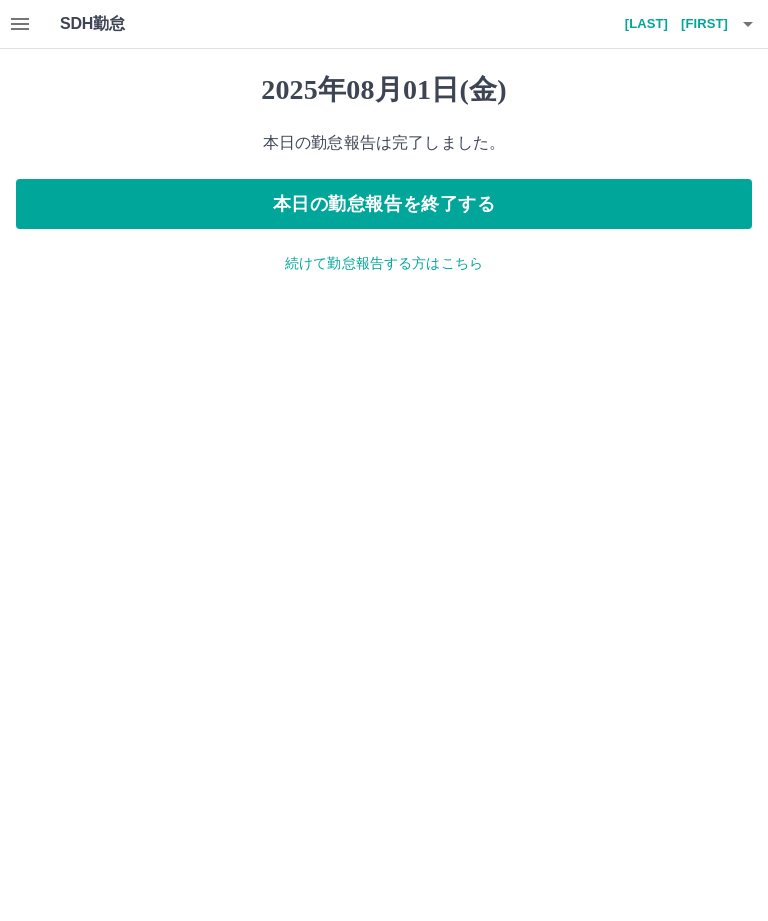 click on "続けて勤怠報告する方はこちら" at bounding box center (384, 263) 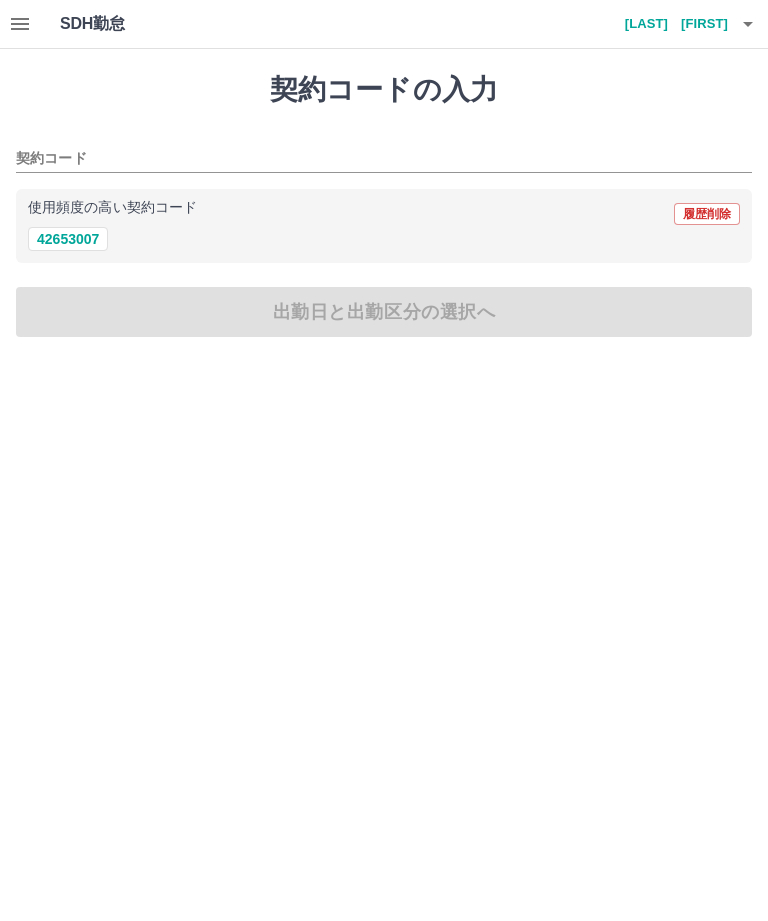 click on "42653007" at bounding box center [68, 239] 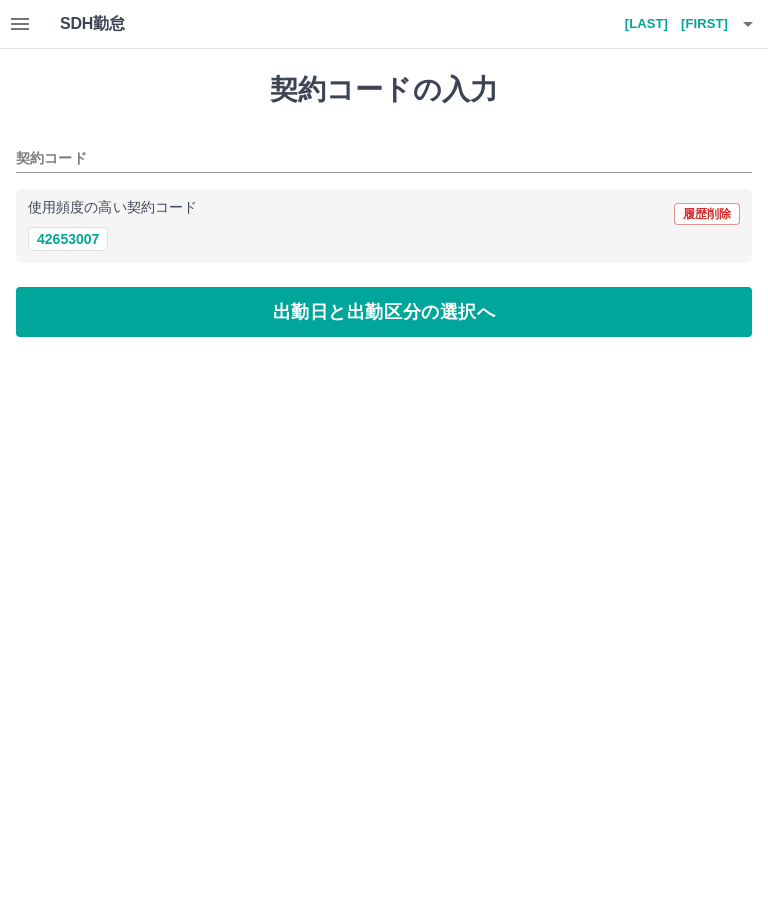 type on "********" 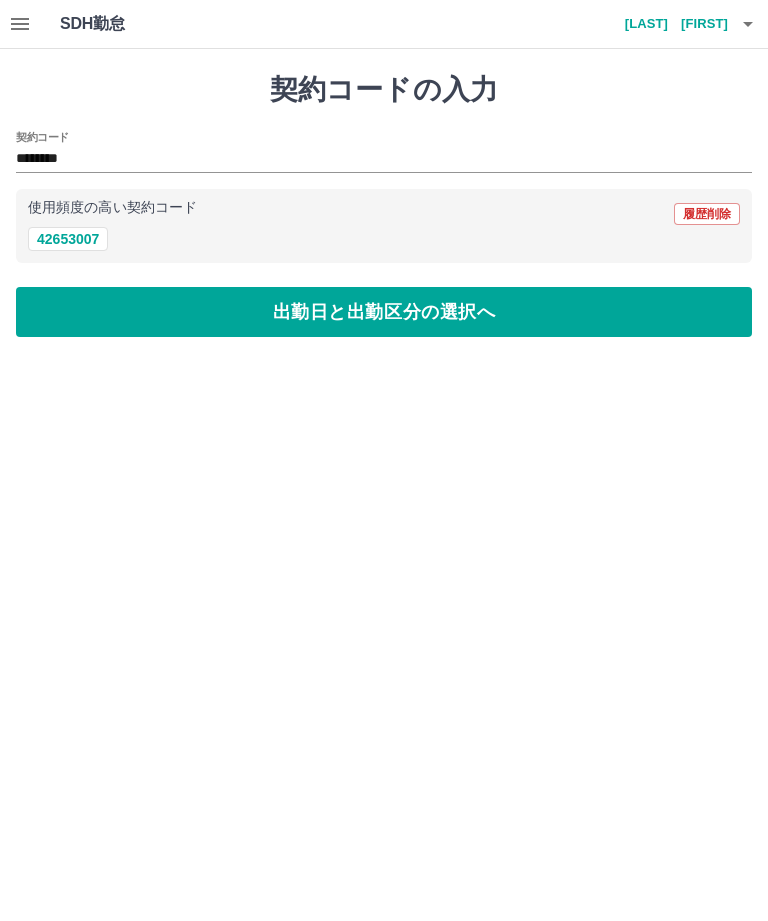click on "出勤日と出勤区分の選択へ" at bounding box center [384, 312] 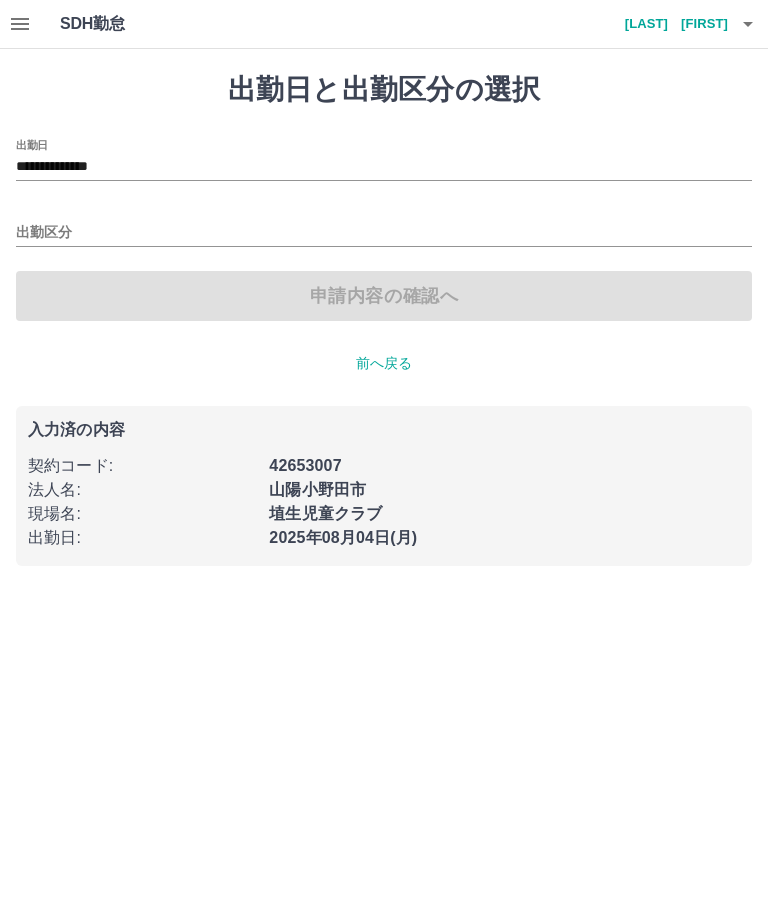 click on "**********" at bounding box center (384, 167) 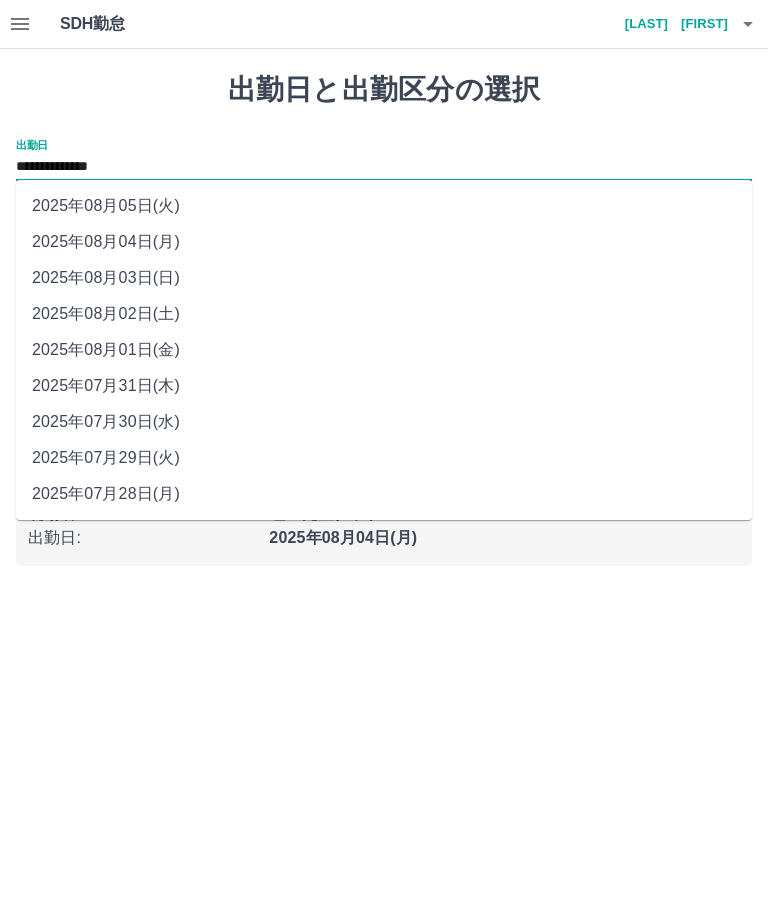 click on "2025年08月02日(土)" at bounding box center [384, 314] 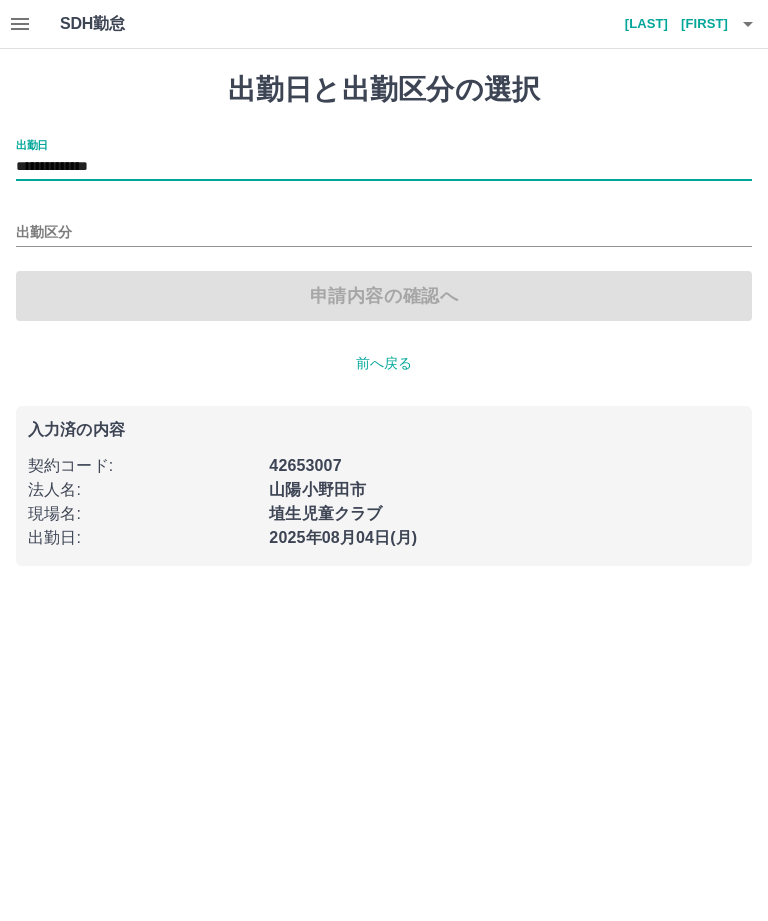 click on "出勤区分" at bounding box center (384, 233) 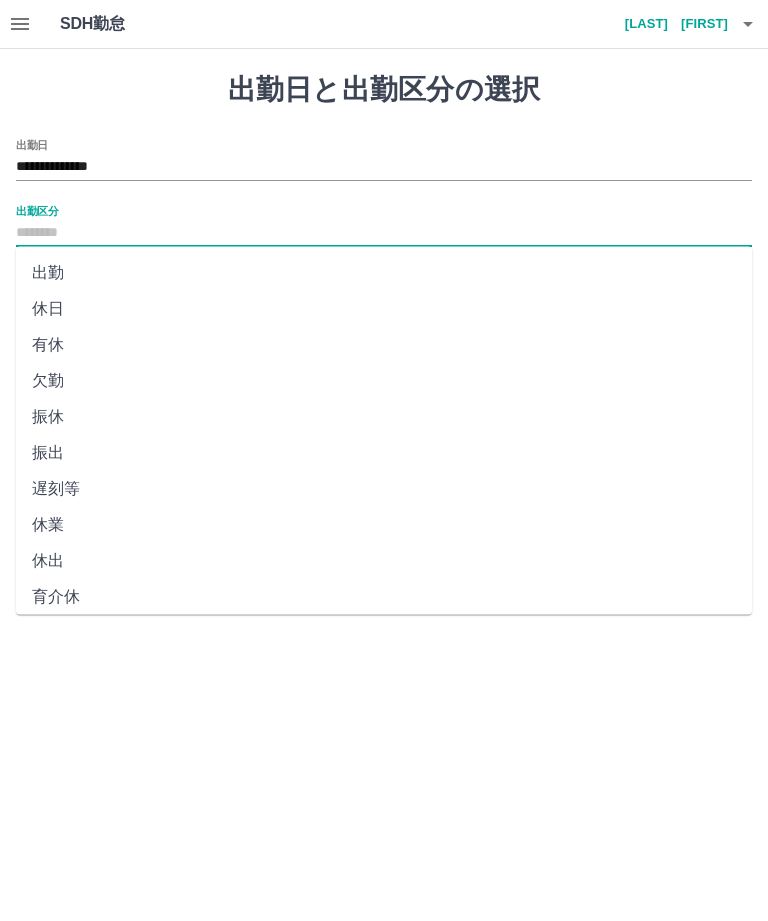 click on "休日" at bounding box center (384, 309) 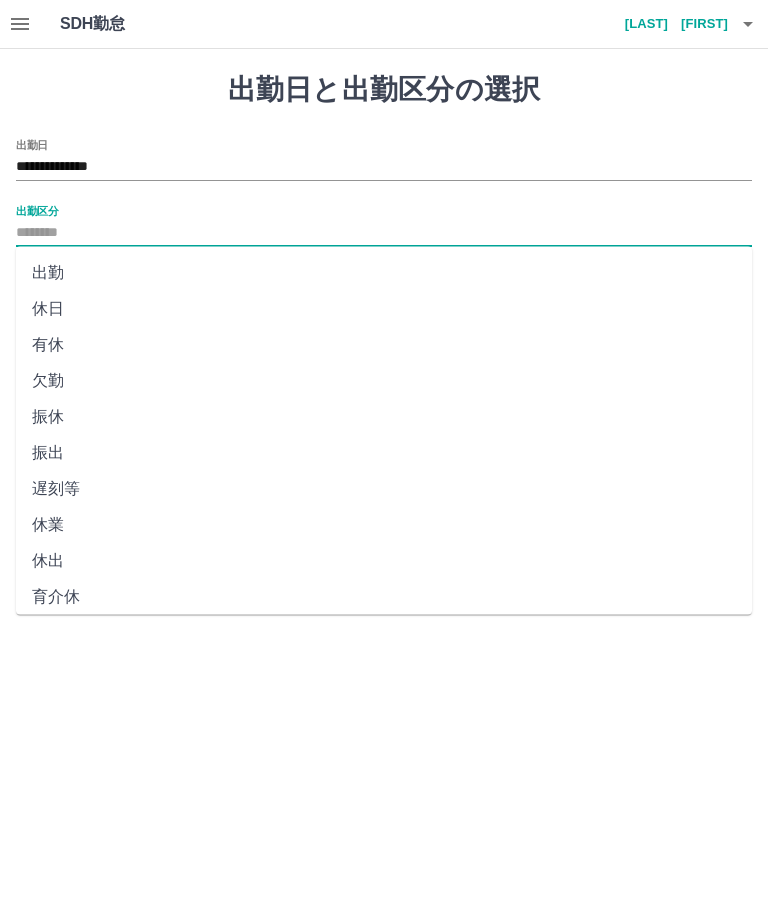 type on "**" 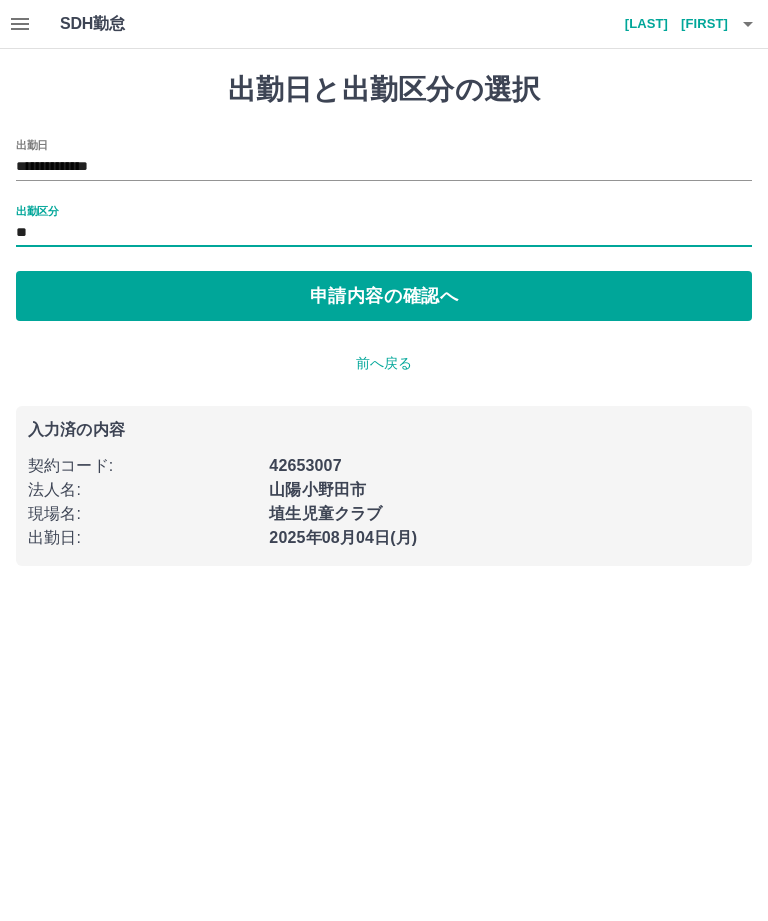click on "申請内容の確認へ" at bounding box center [384, 296] 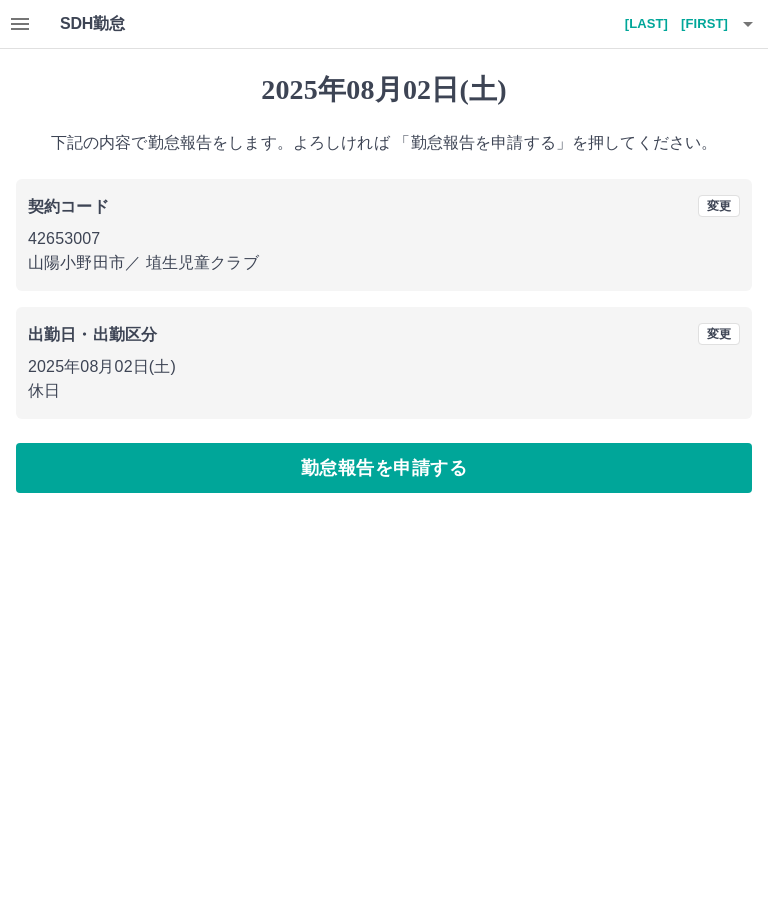 click on "勤怠報告を申請する" at bounding box center [384, 468] 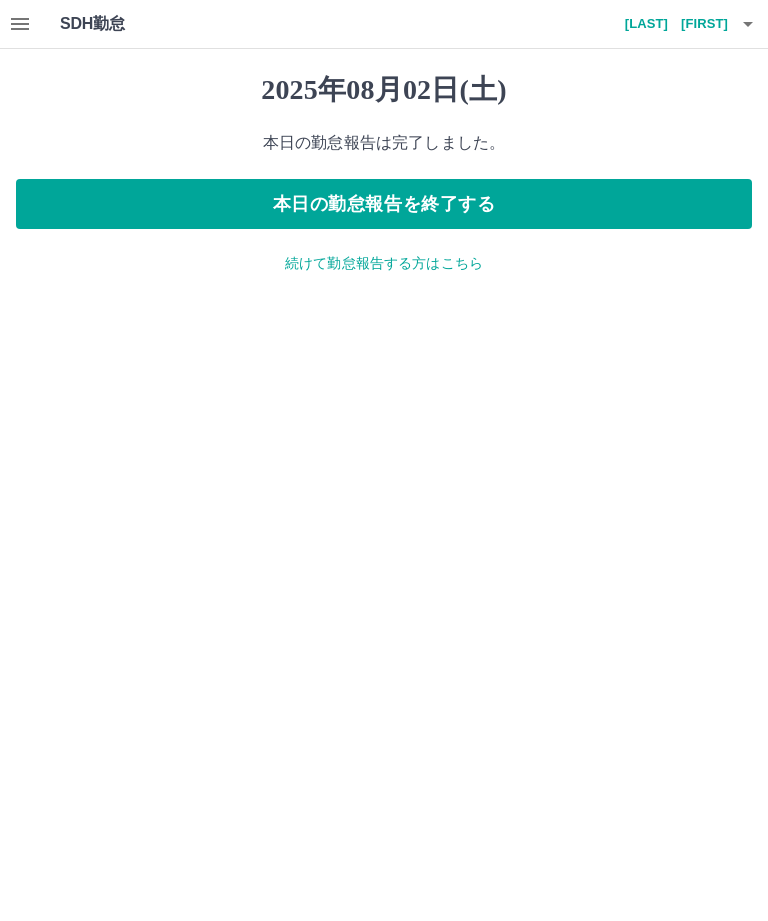 click on "続けて勤怠報告する方はこちら" at bounding box center [384, 263] 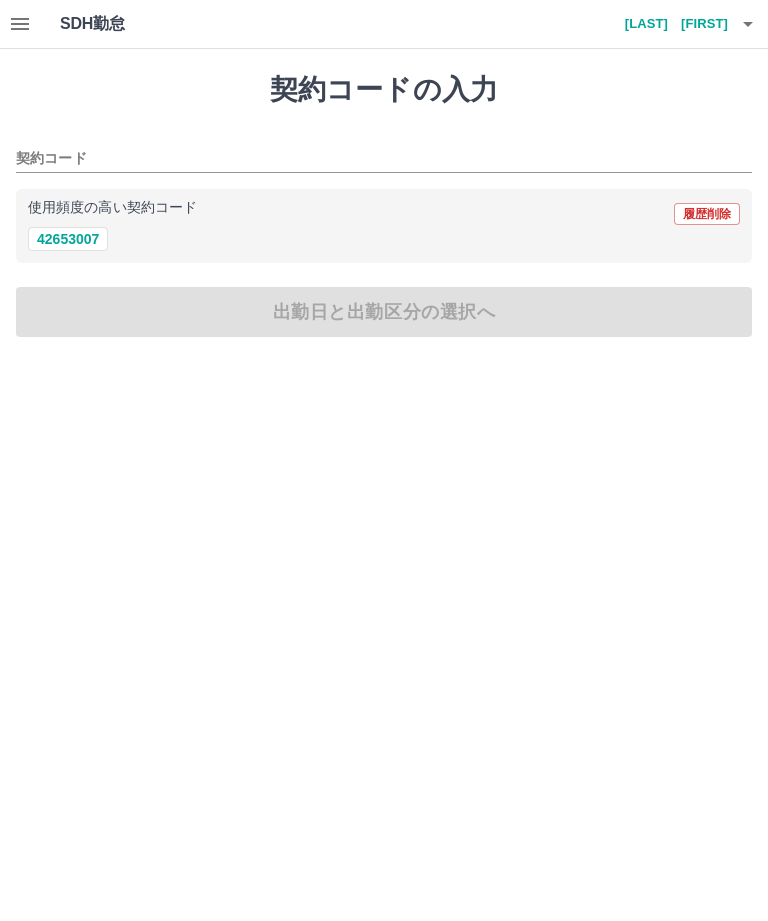 click on "42653007" at bounding box center (68, 239) 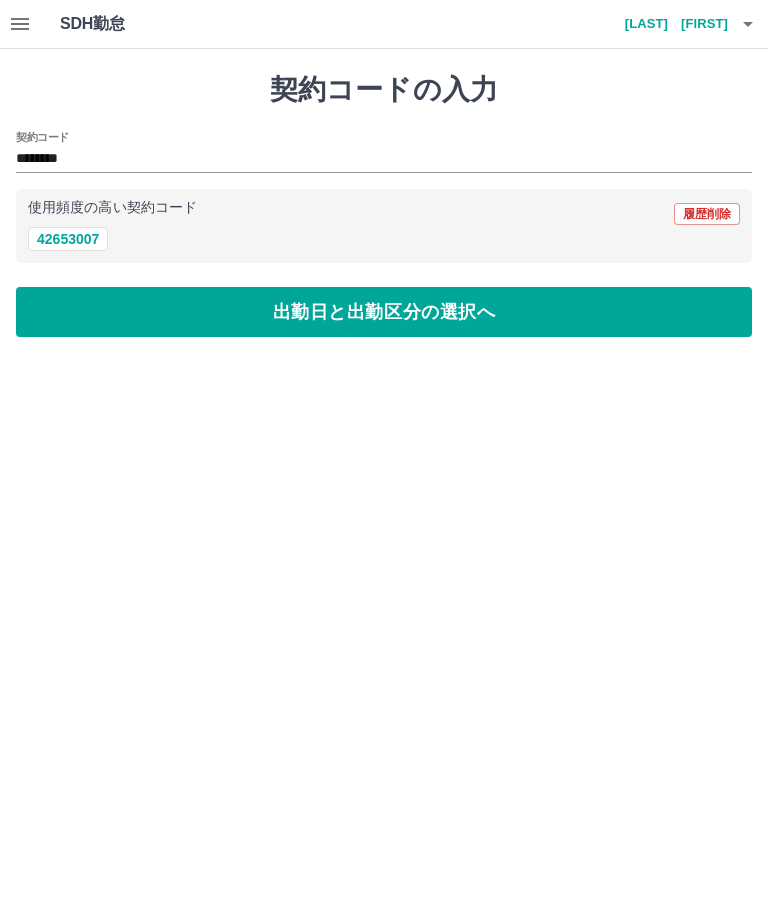 type on "********" 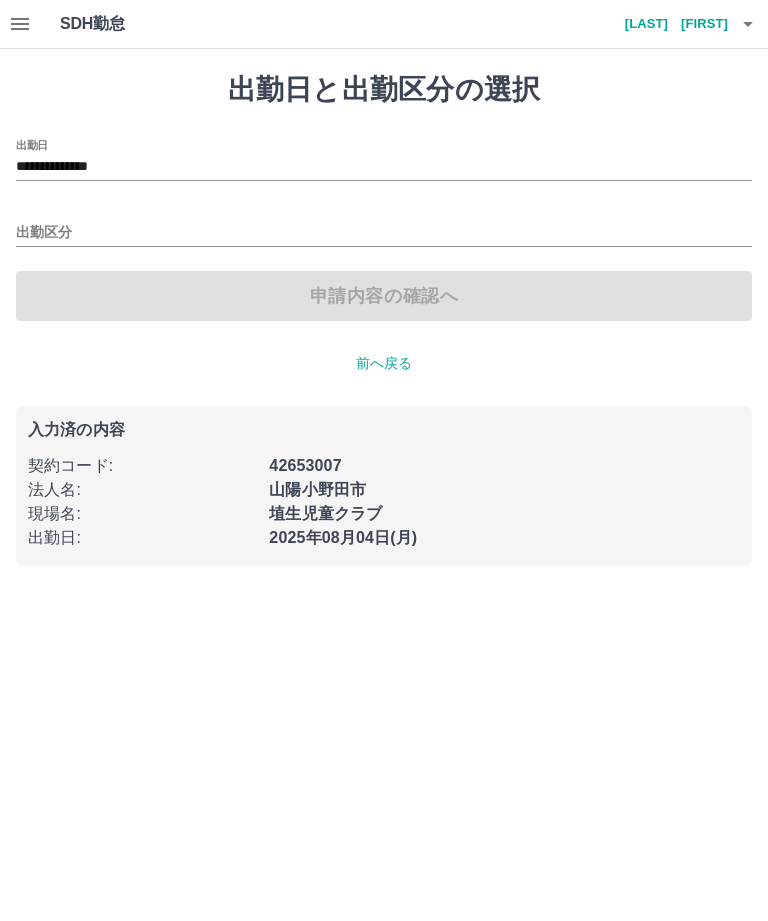 click on "**********" at bounding box center [384, 167] 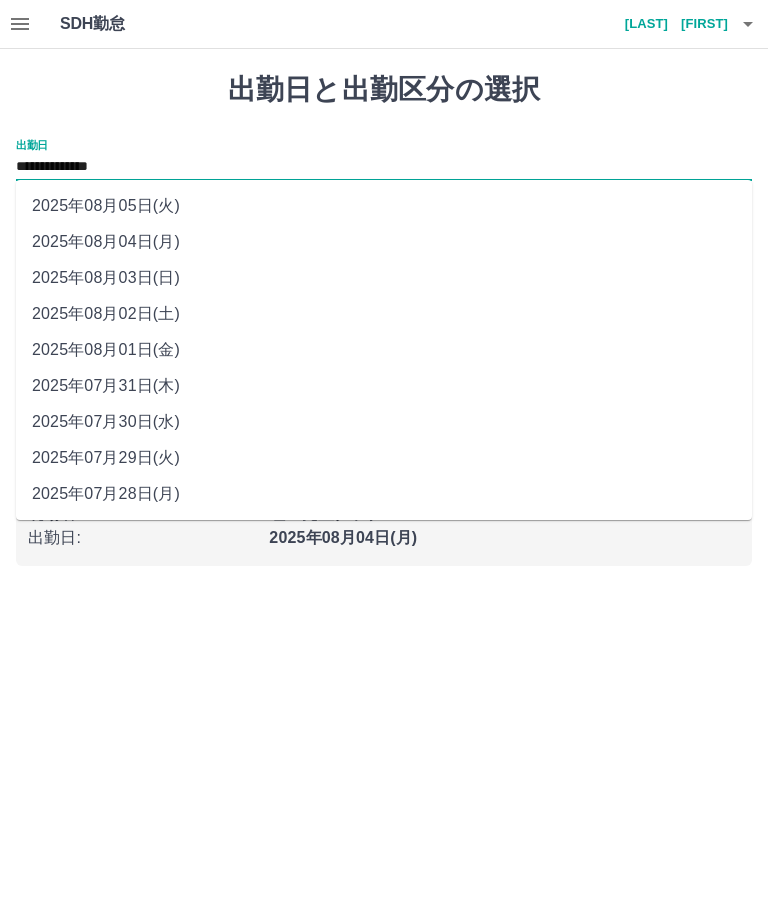 click on "**********" at bounding box center [384, 319] 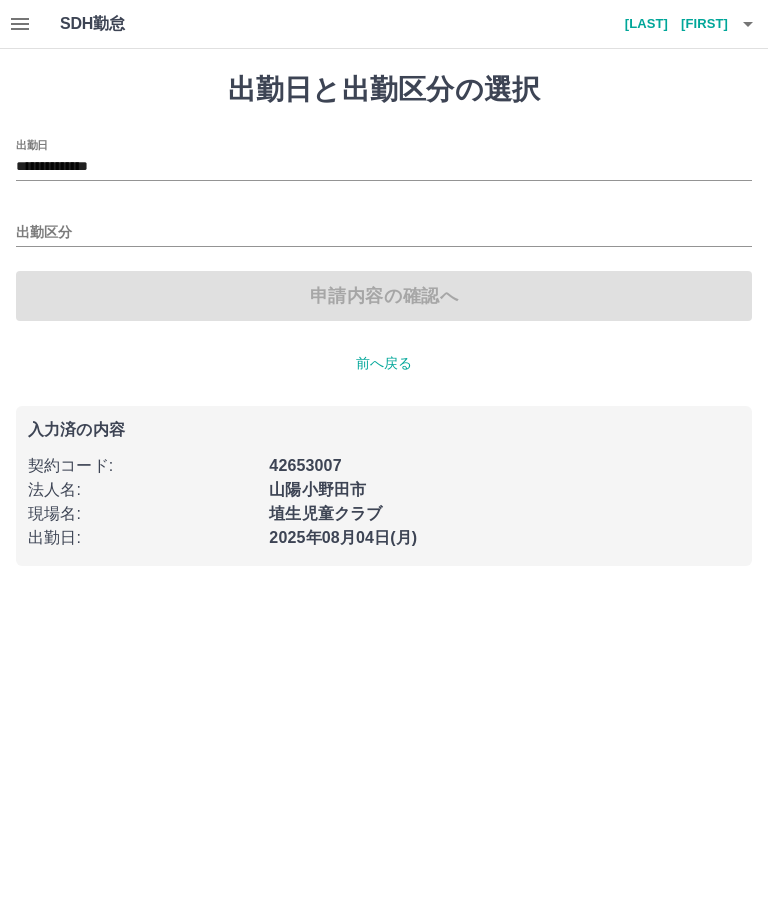 click on "出勤区分" at bounding box center [384, 233] 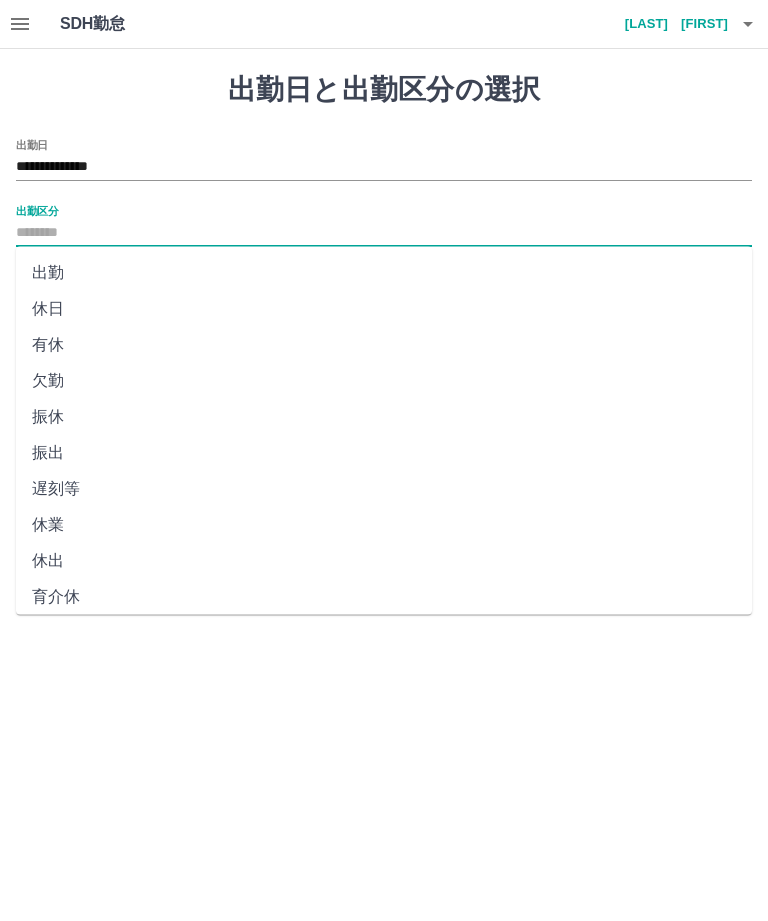 click on "出勤" at bounding box center [384, 273] 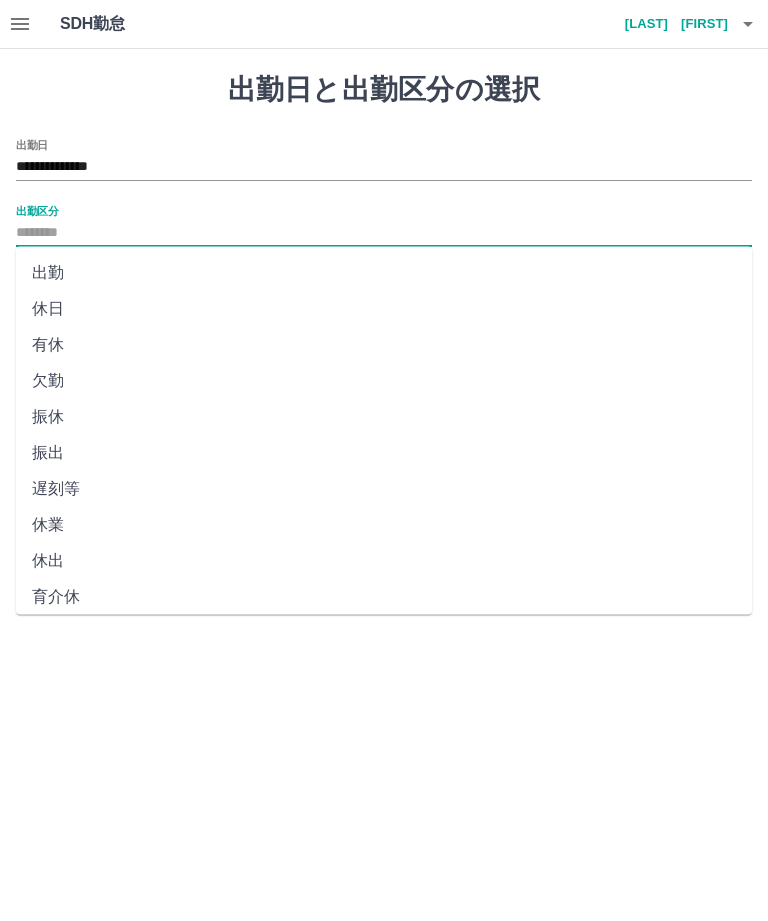 type on "**" 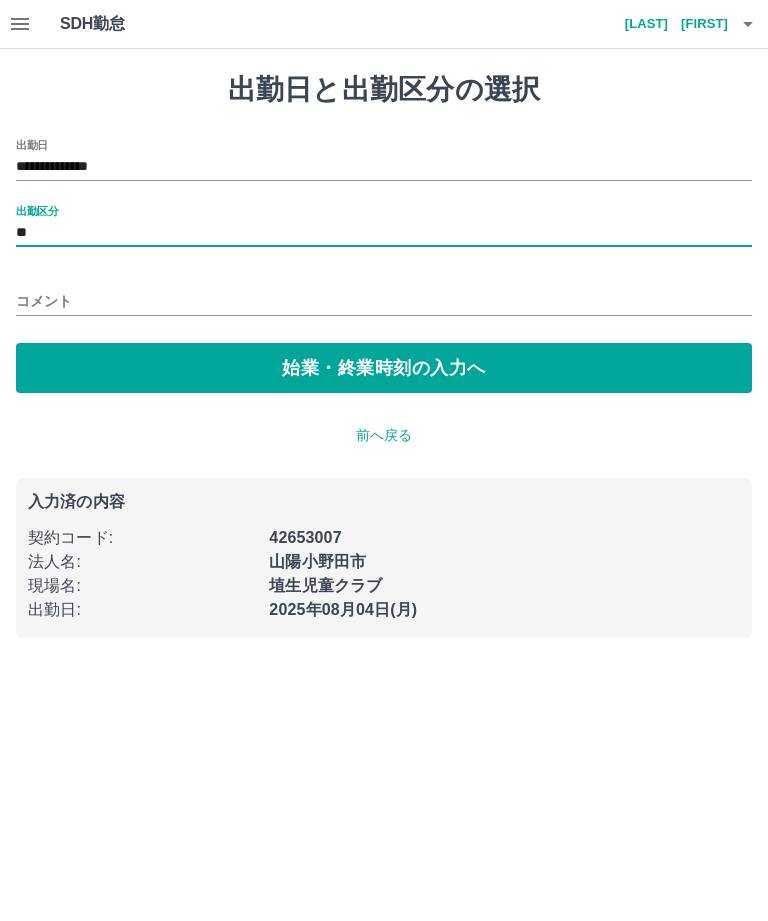 click on "始業・終業時刻の入力へ" at bounding box center (384, 368) 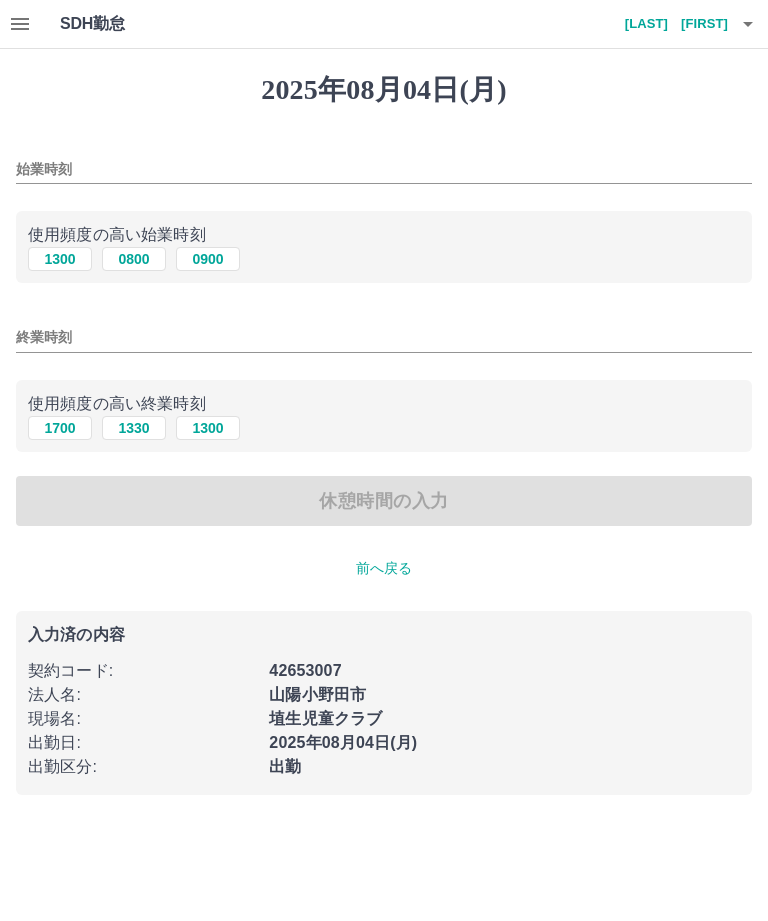 click on "0800" at bounding box center (134, 259) 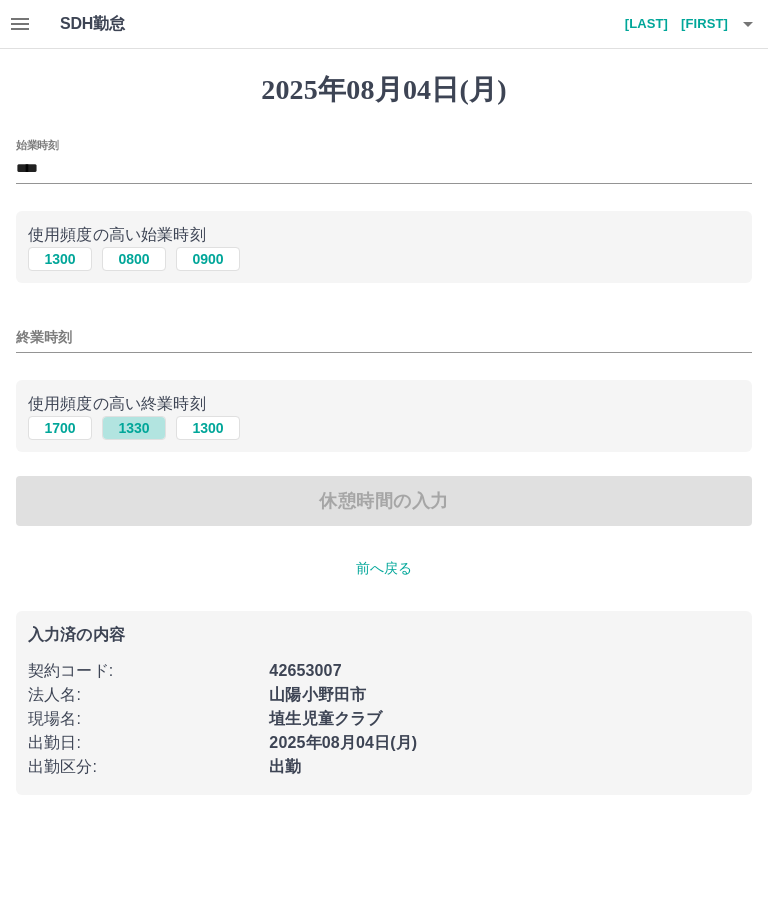 click on "1330" at bounding box center (134, 428) 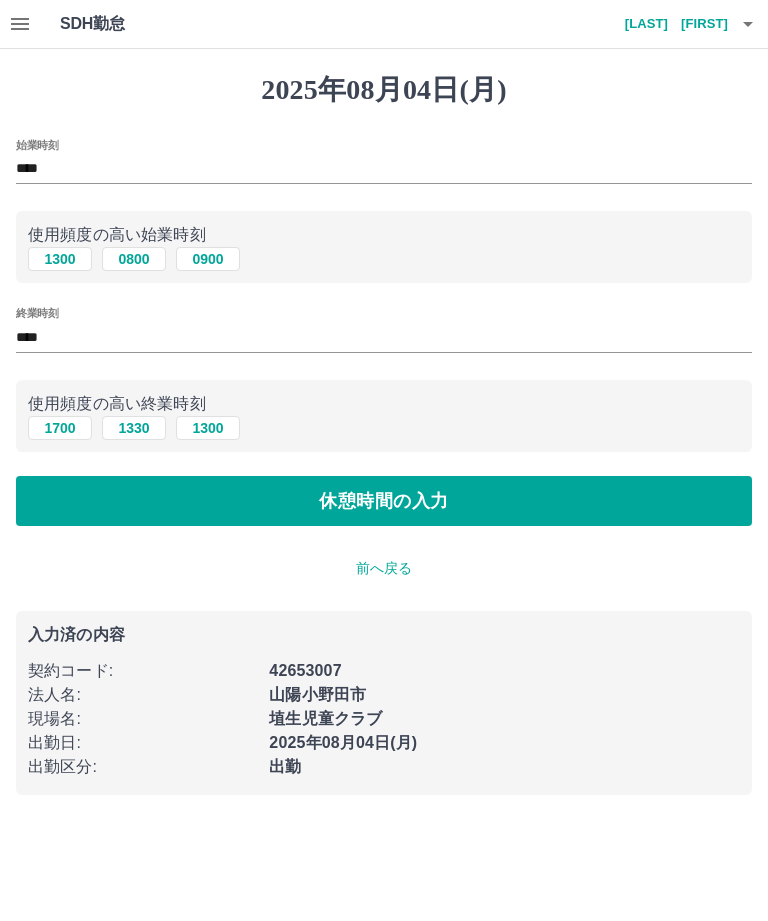 click on "1300" at bounding box center [208, 428] 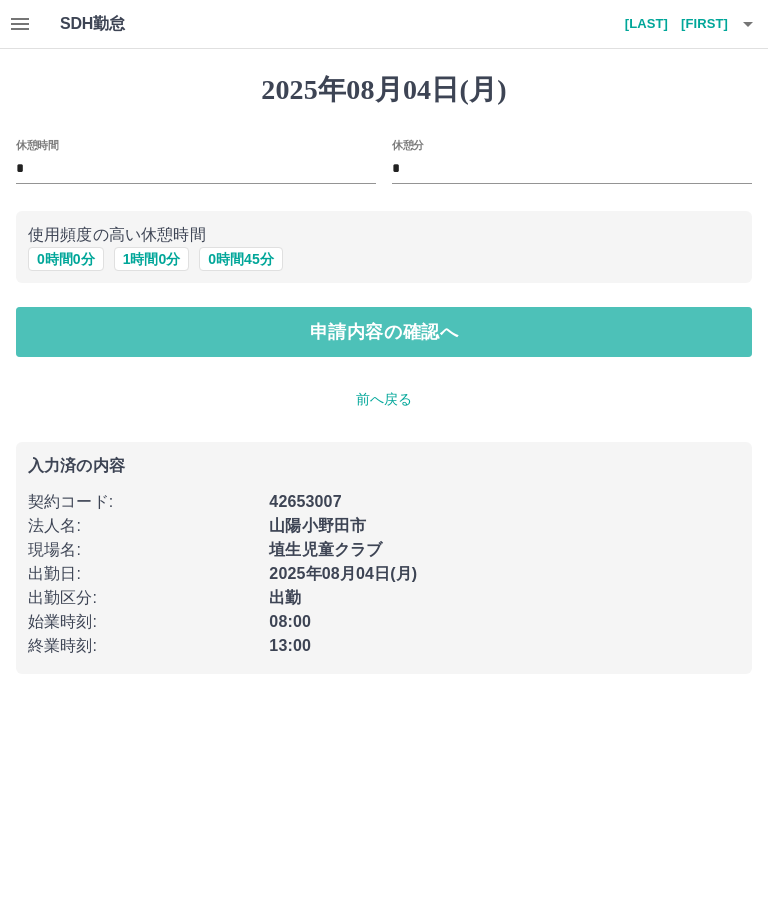 click on "申請内容の確認へ" at bounding box center (384, 332) 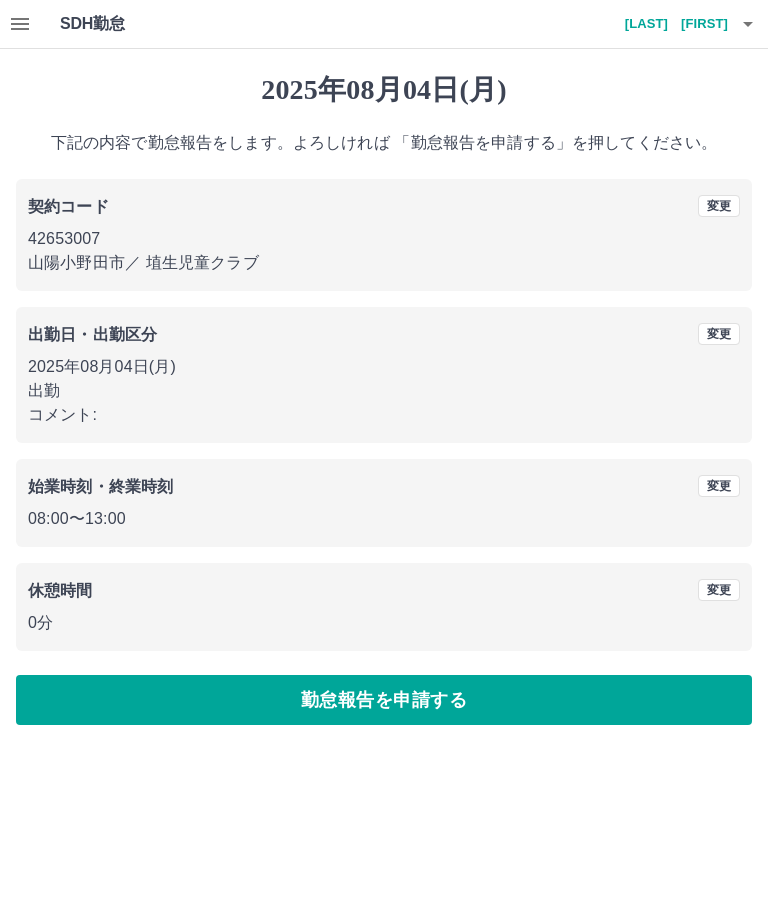 click on "勤怠報告を申請する" at bounding box center [384, 700] 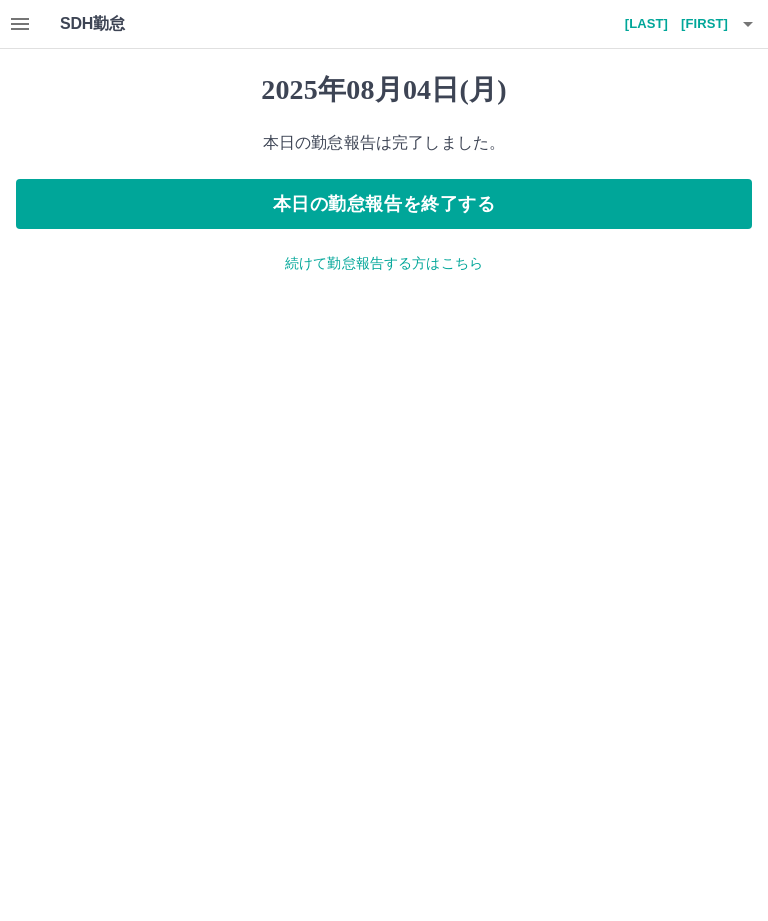 click on "本日の勤怠報告を終了する" at bounding box center (384, 204) 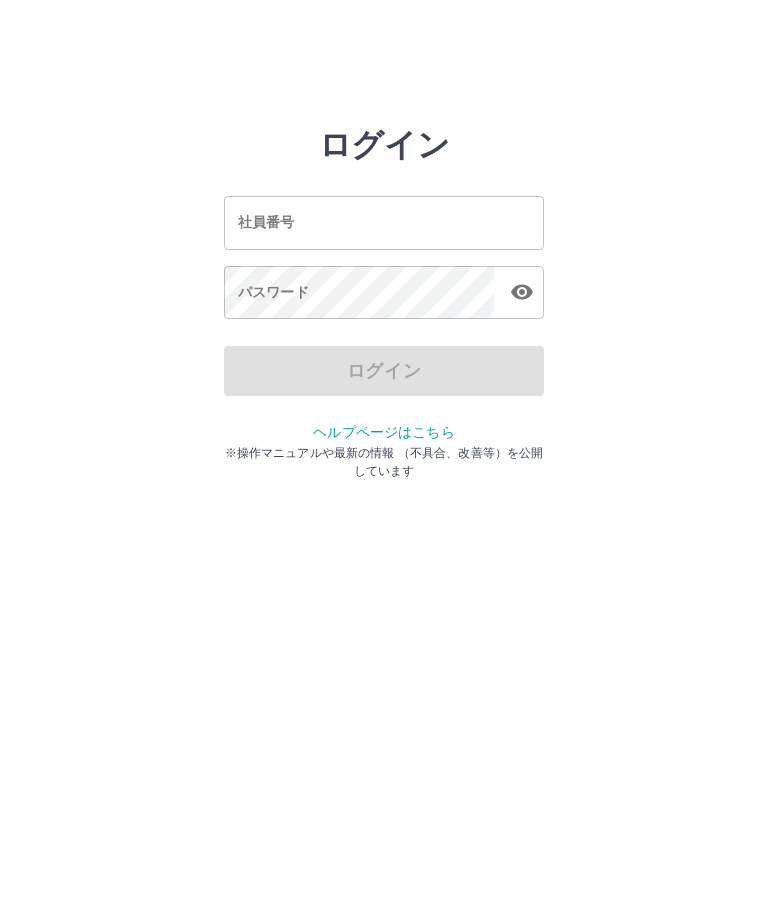 scroll, scrollTop: 0, scrollLeft: 0, axis: both 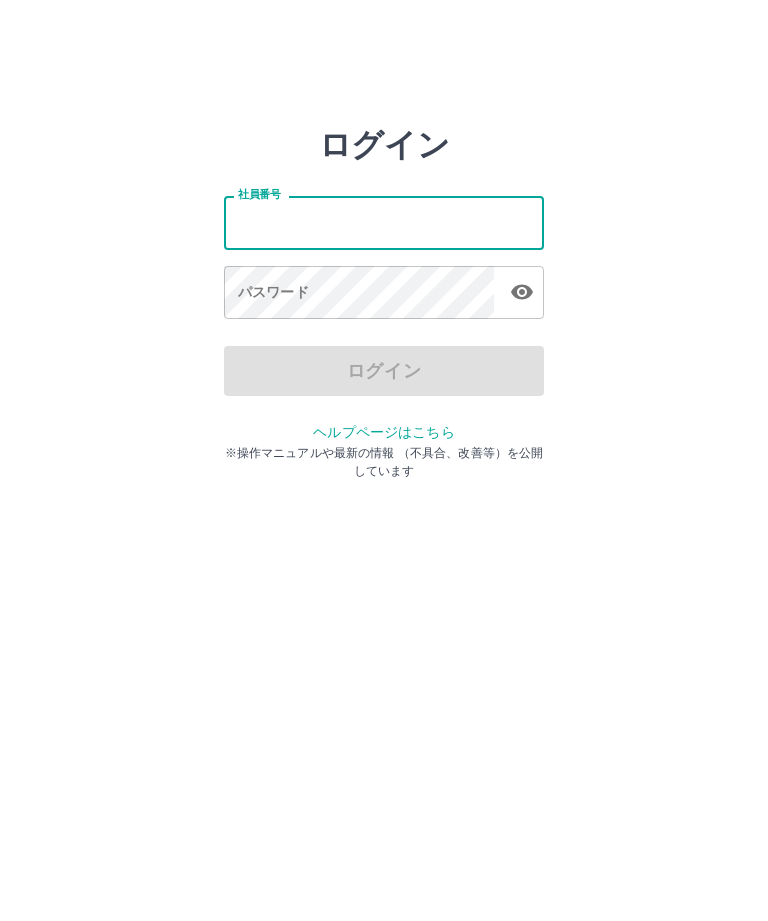click on "社員番号" at bounding box center [384, 222] 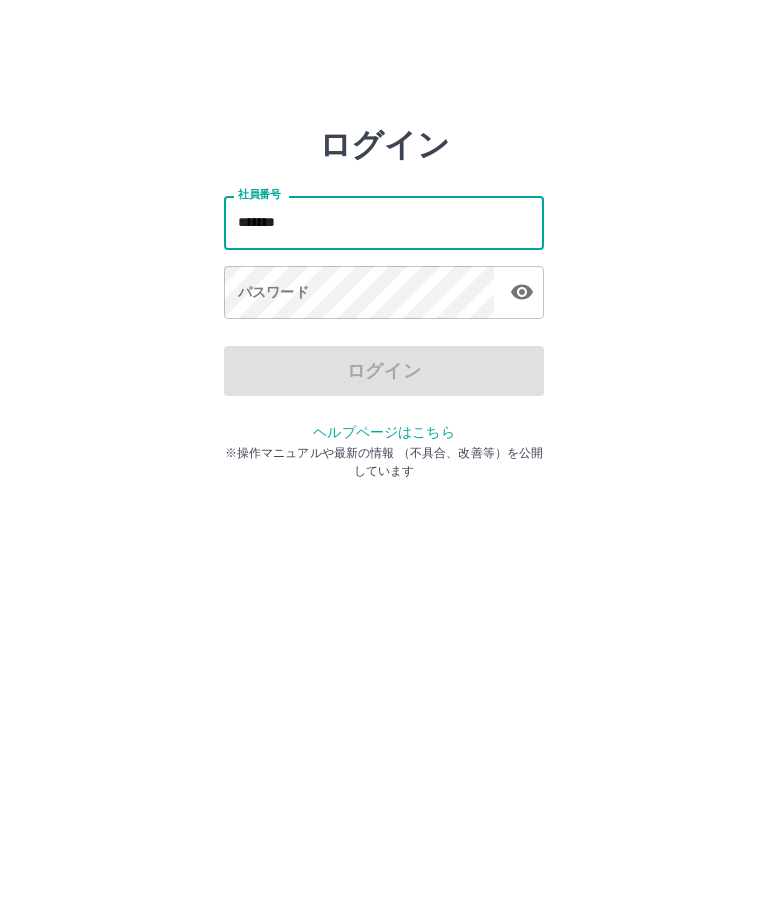 type on "*******" 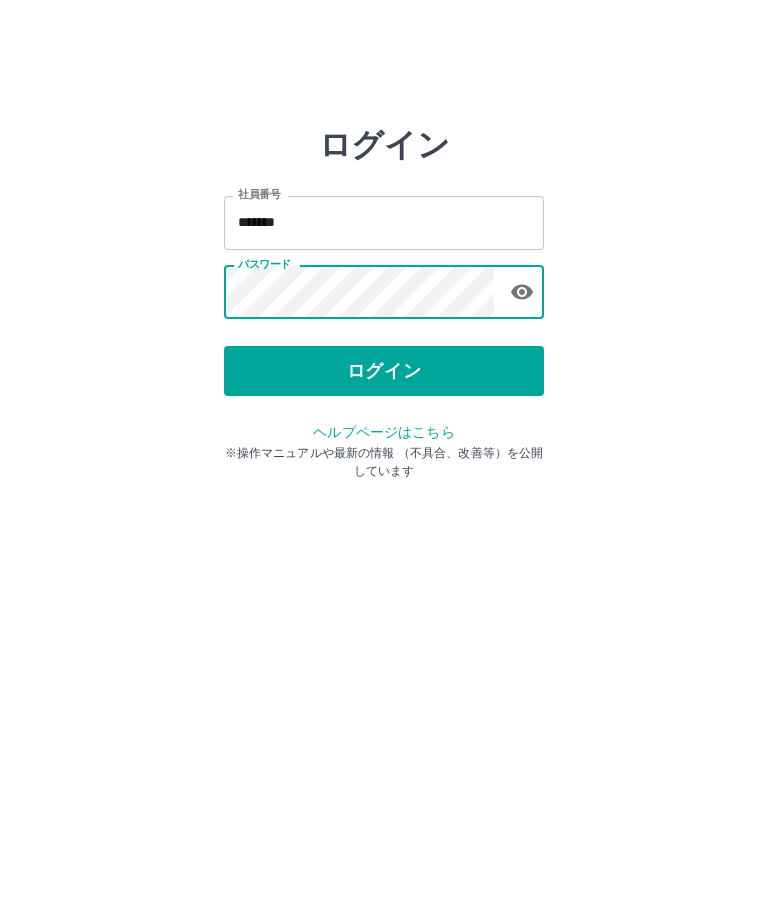 click on "ログイン" at bounding box center (384, 371) 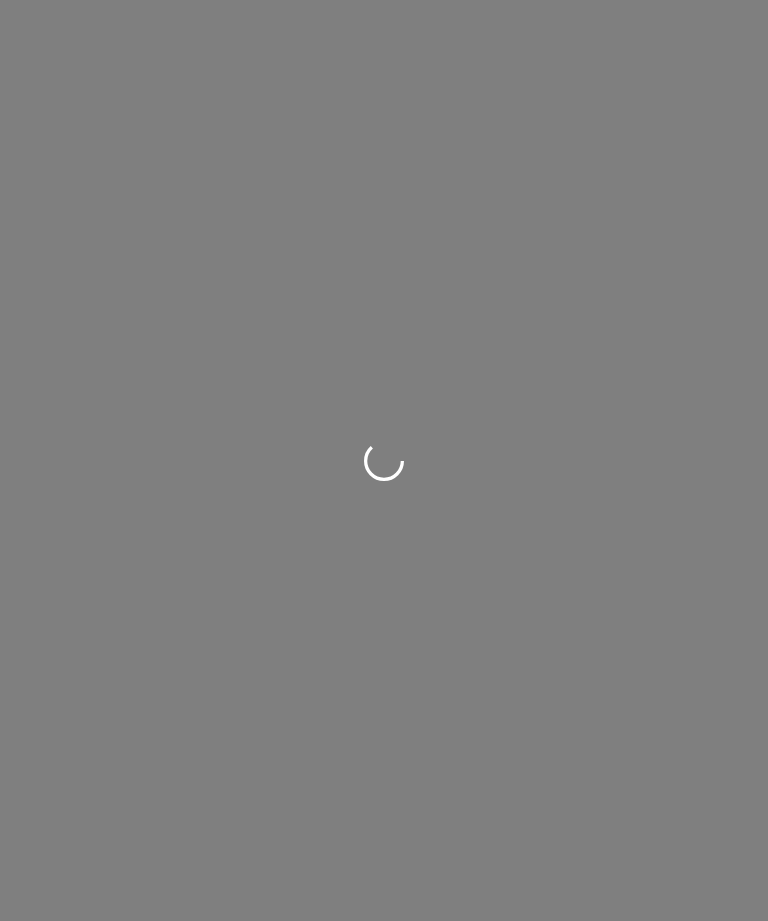 scroll, scrollTop: 0, scrollLeft: 0, axis: both 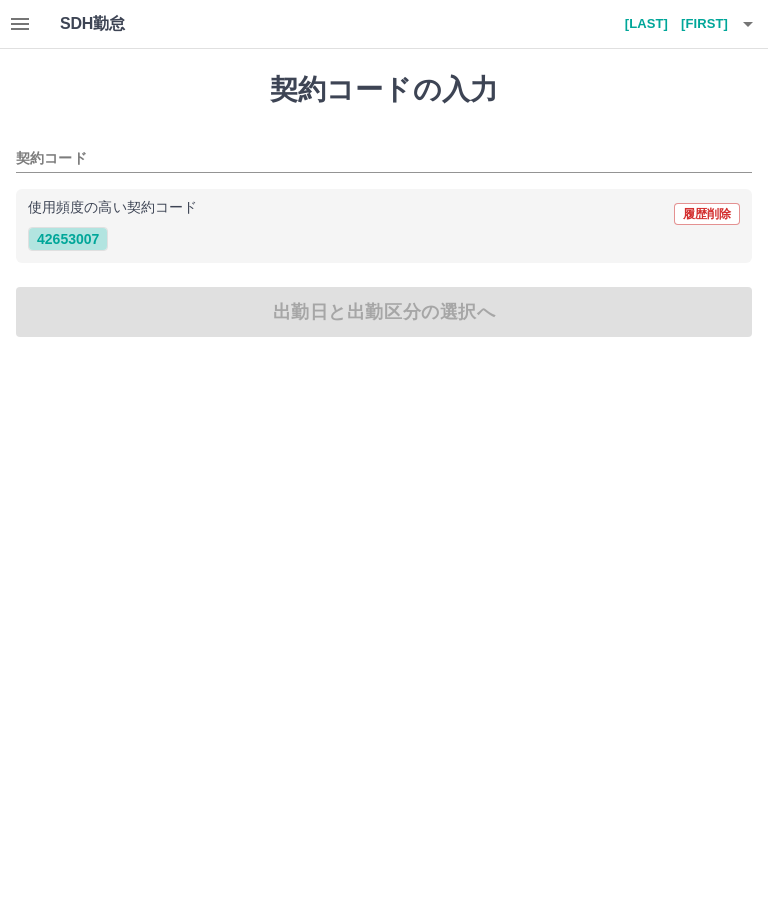 click on "42653007" at bounding box center (68, 239) 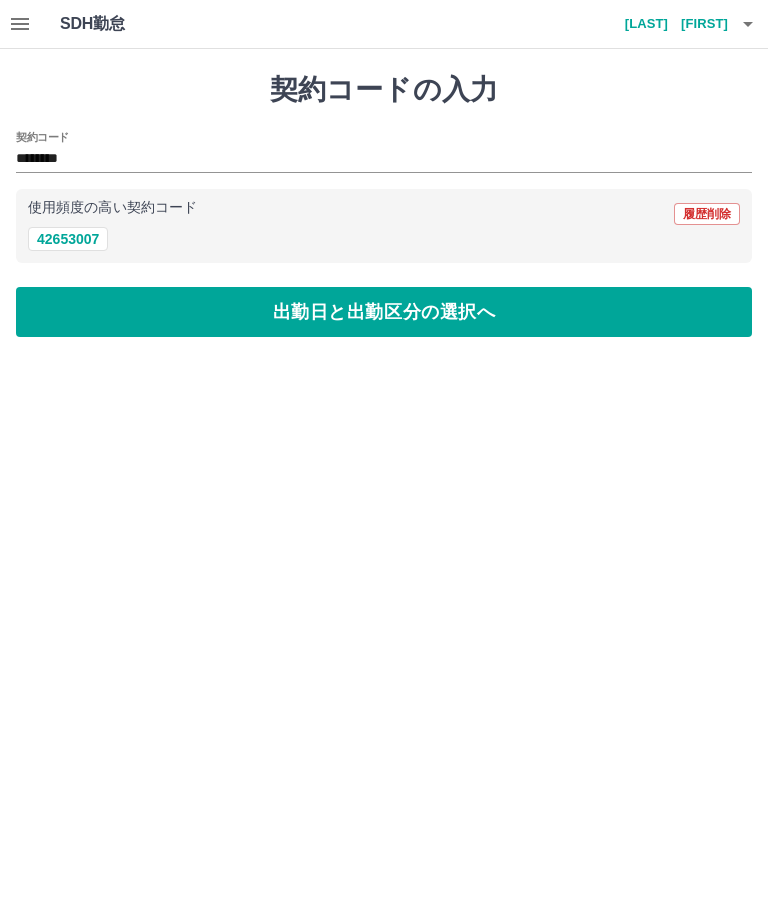 click on "出勤日と出勤区分の選択へ" at bounding box center [384, 312] 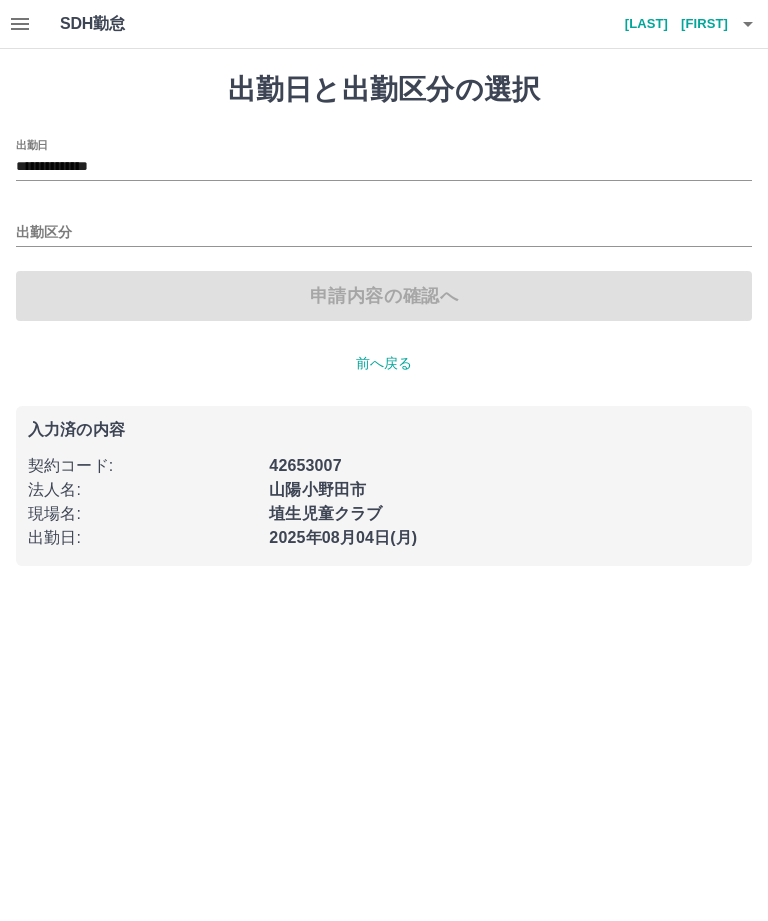 click on "出勤区分" at bounding box center (384, 233) 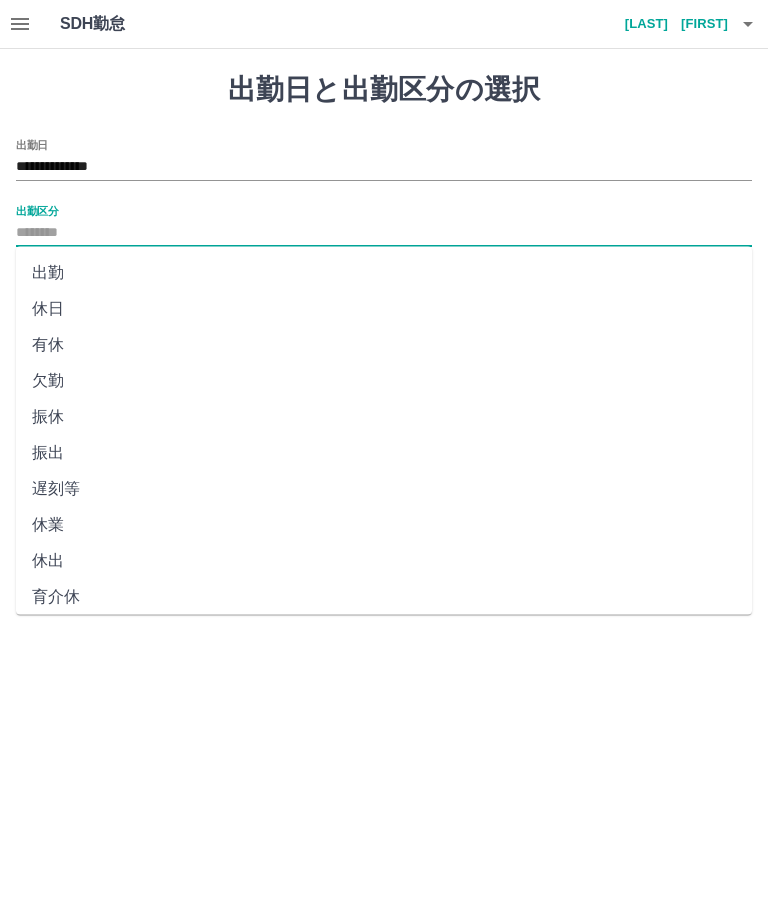 click on "出勤" at bounding box center (384, 273) 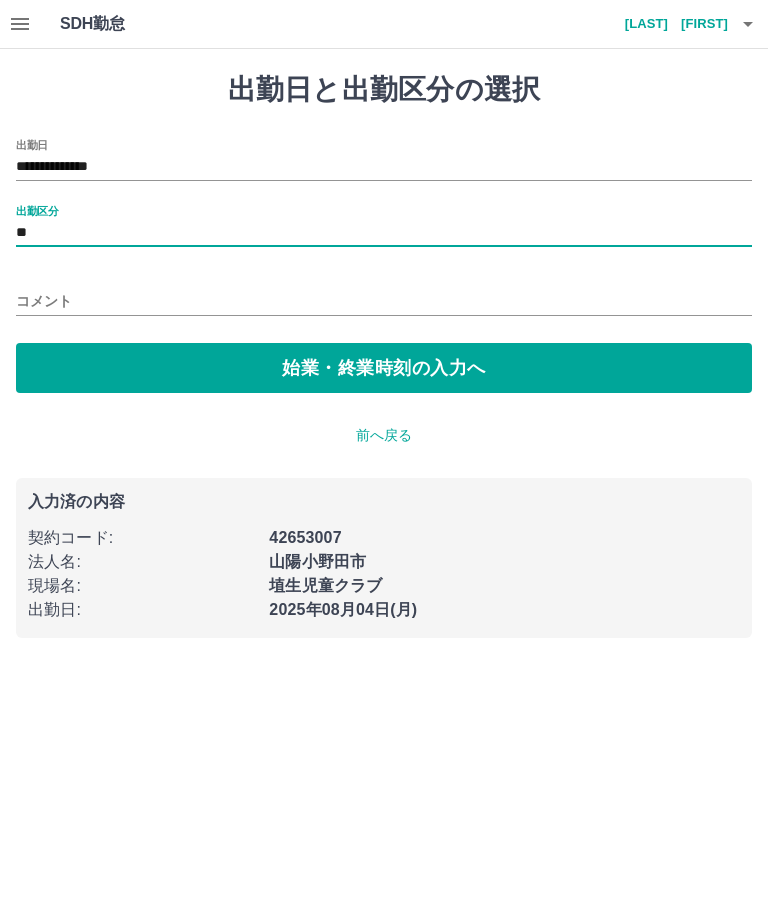 click on "始業・終業時刻の入力へ" at bounding box center (384, 368) 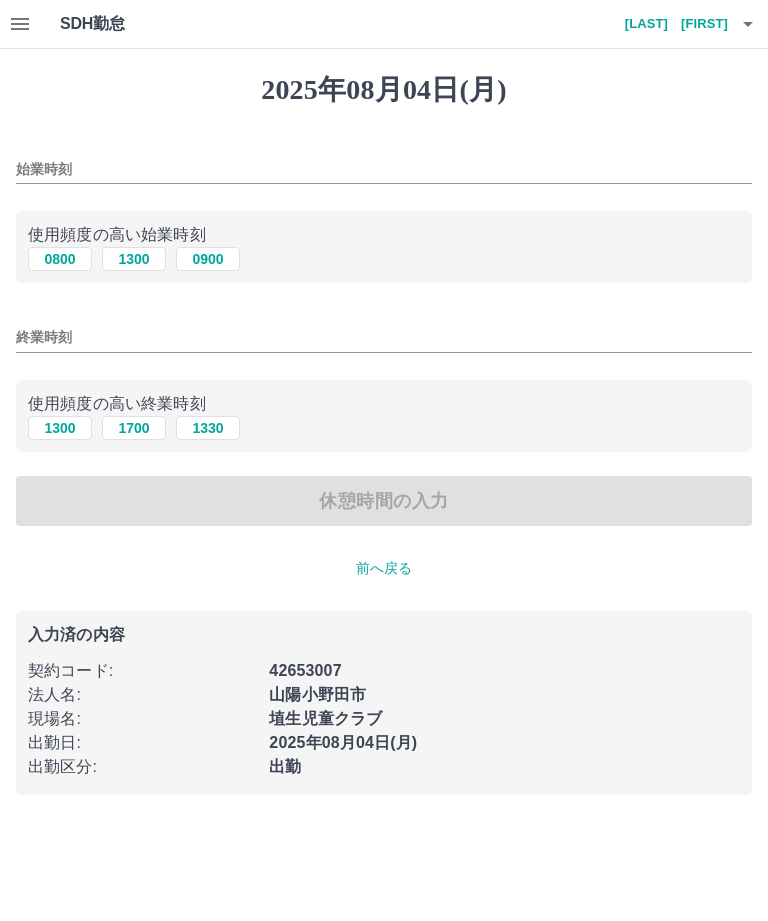 click on "0800" at bounding box center [60, 259] 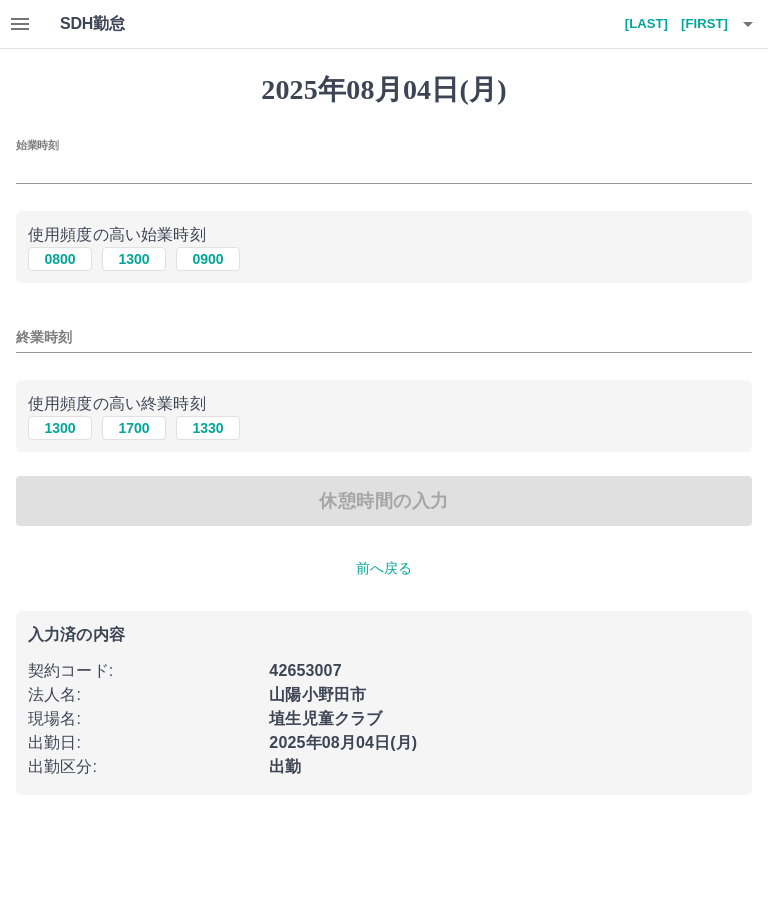 type on "****" 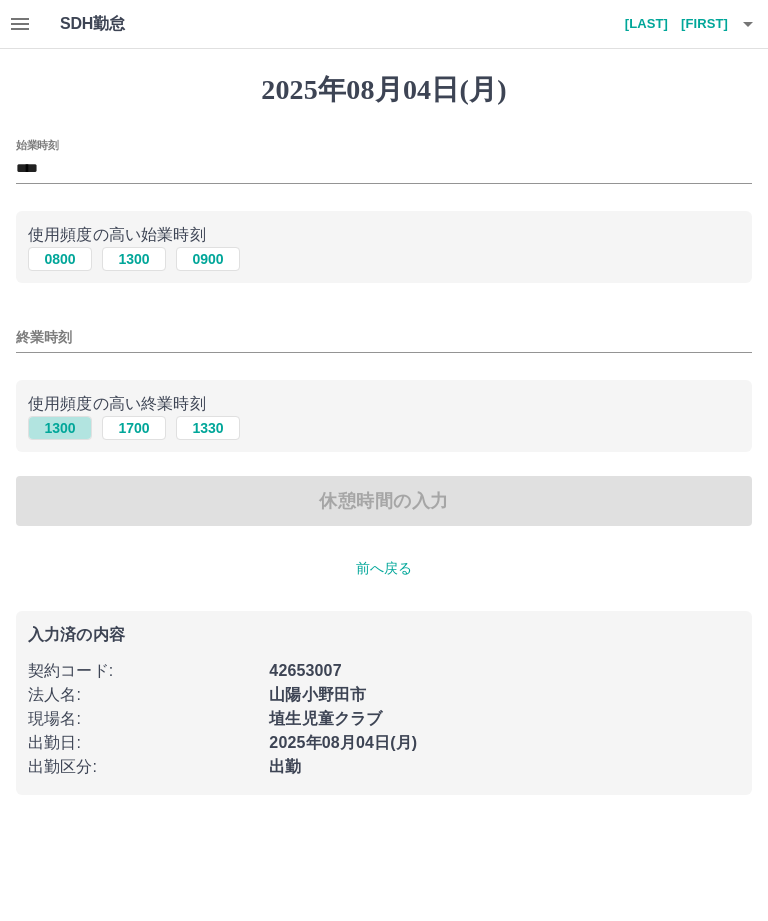 click on "1300" at bounding box center (60, 428) 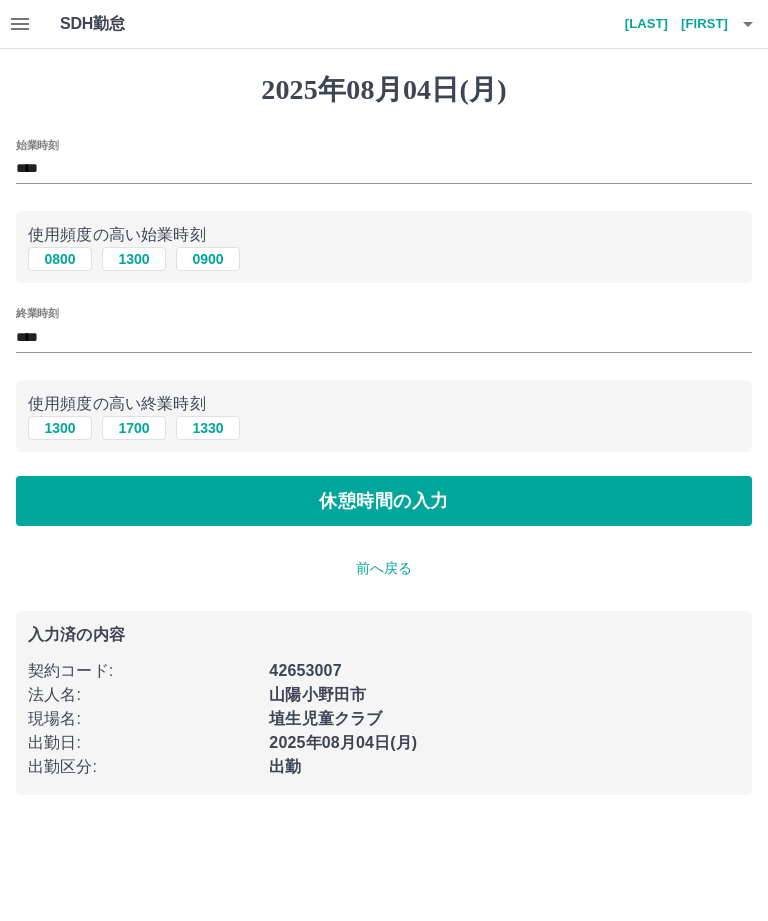 click on "休憩時間の入力" at bounding box center (384, 501) 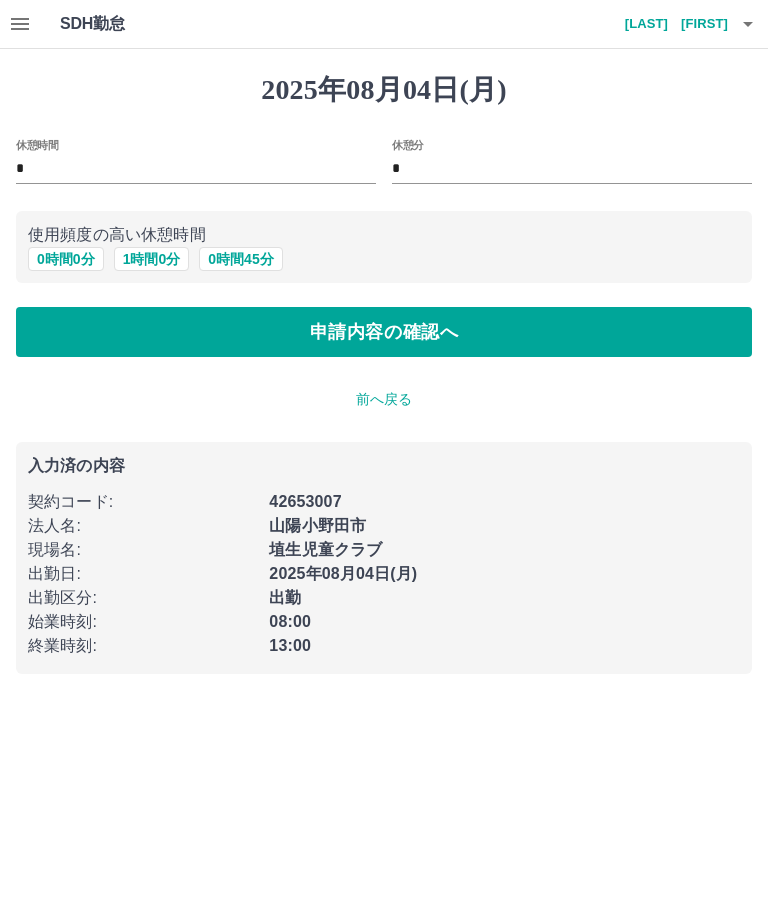 click on "0 時間 0 分" at bounding box center [66, 259] 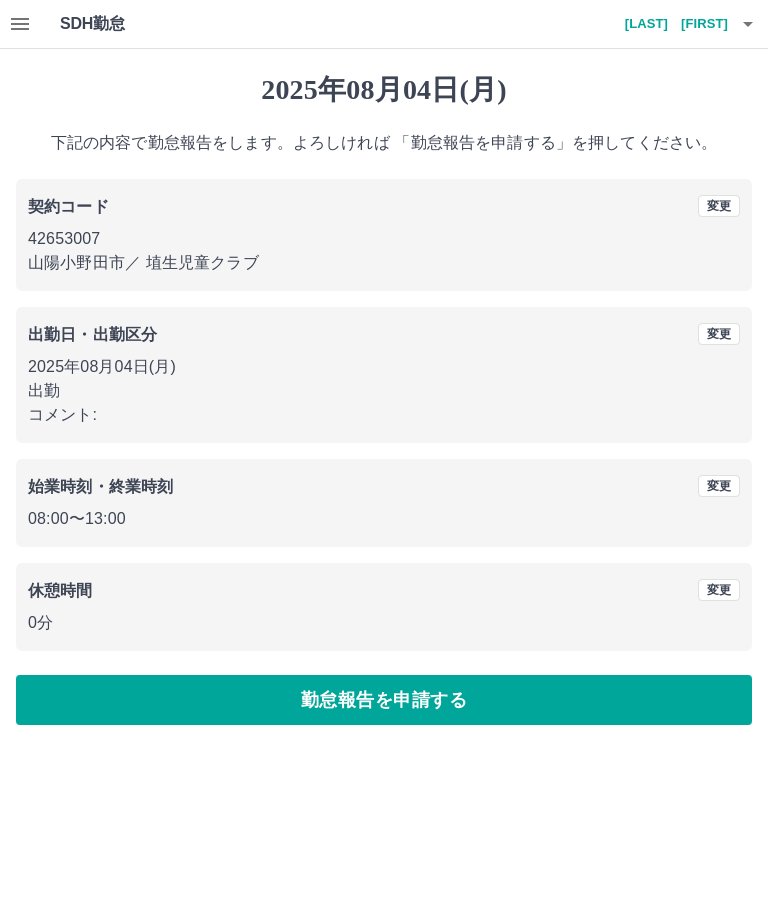 click on "勤怠報告を申請する" at bounding box center (384, 700) 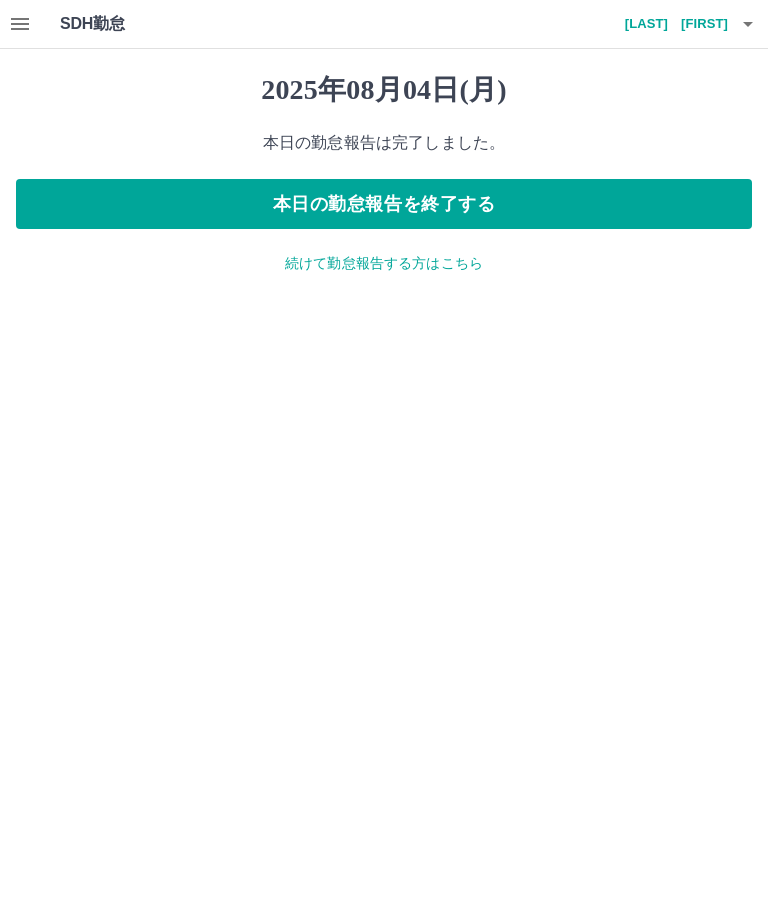 click on "続けて勤怠報告する方はこちら" at bounding box center [384, 263] 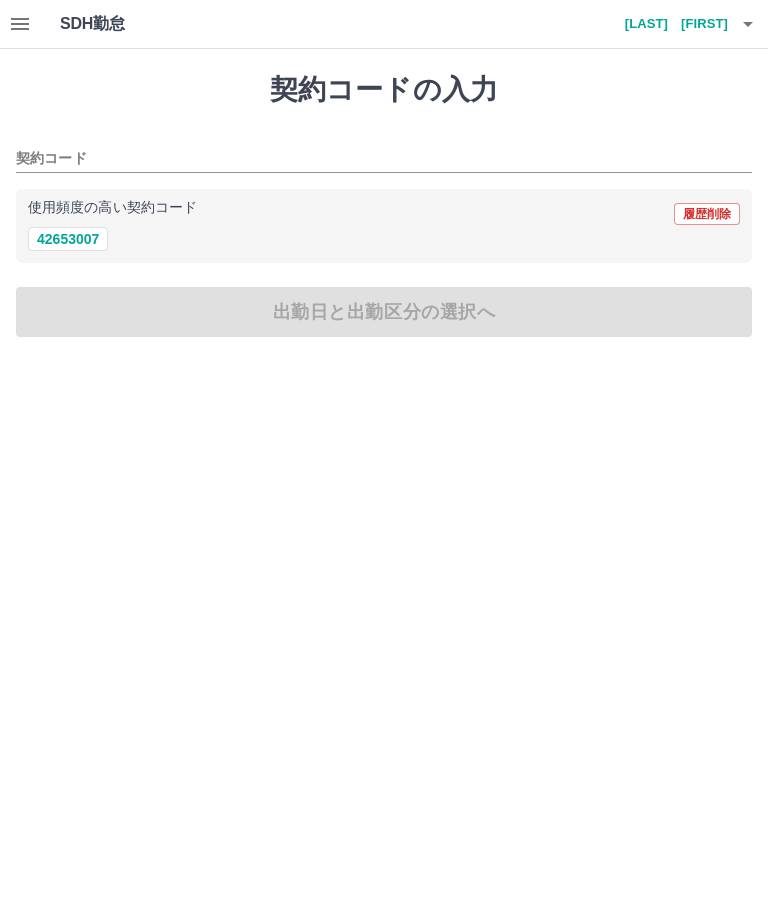 click on "42653007" at bounding box center [68, 239] 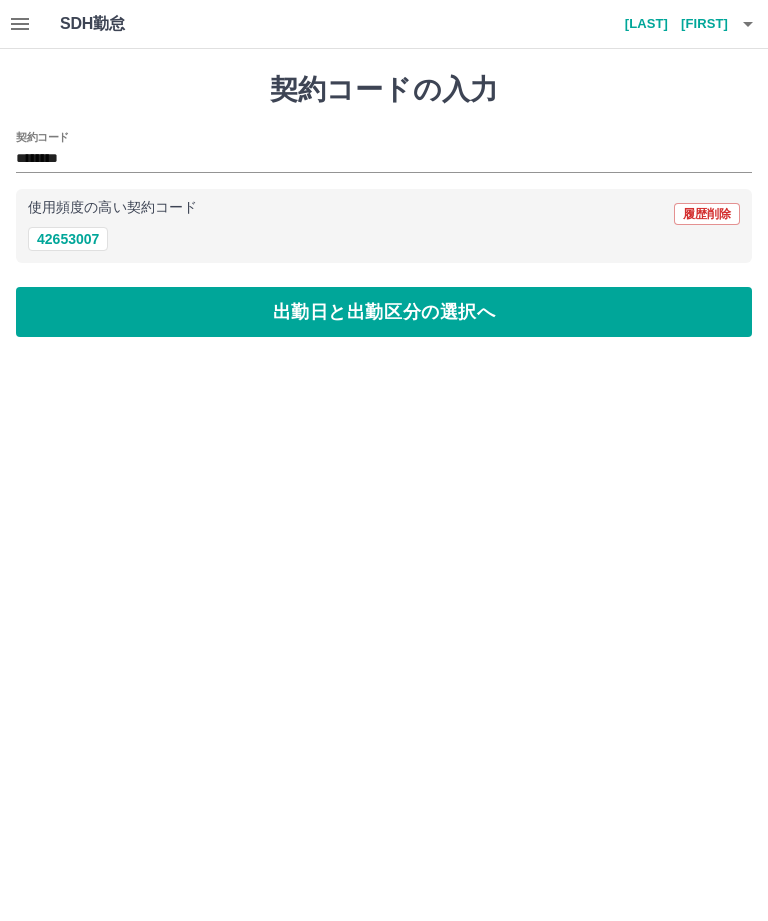 click on "出勤日と出勤区分の選択へ" at bounding box center [384, 312] 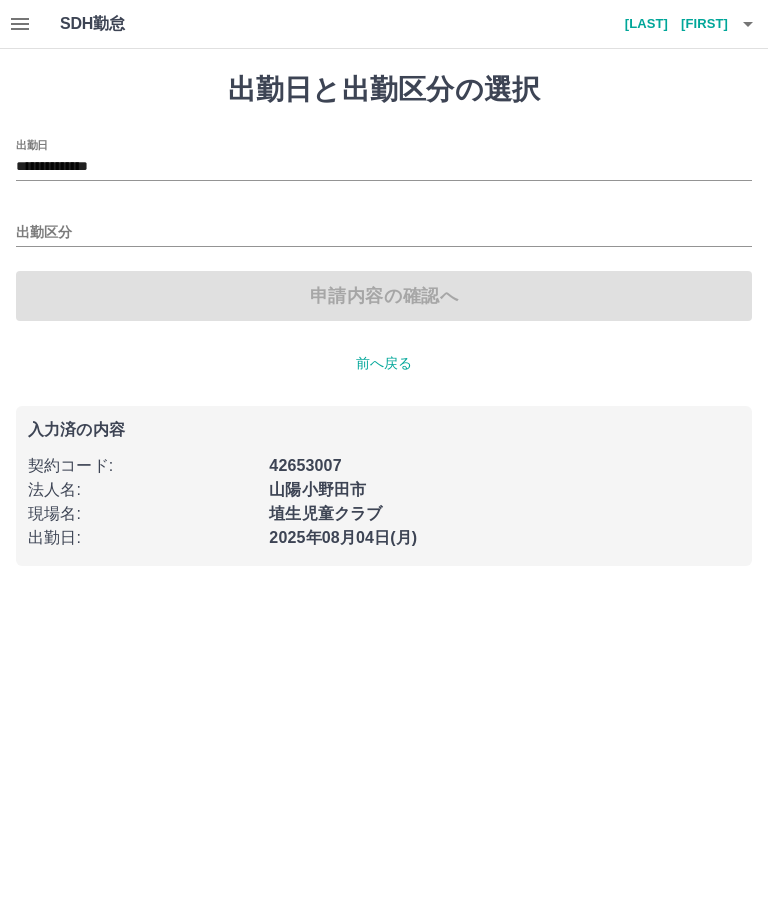 click on "**********" at bounding box center [384, 167] 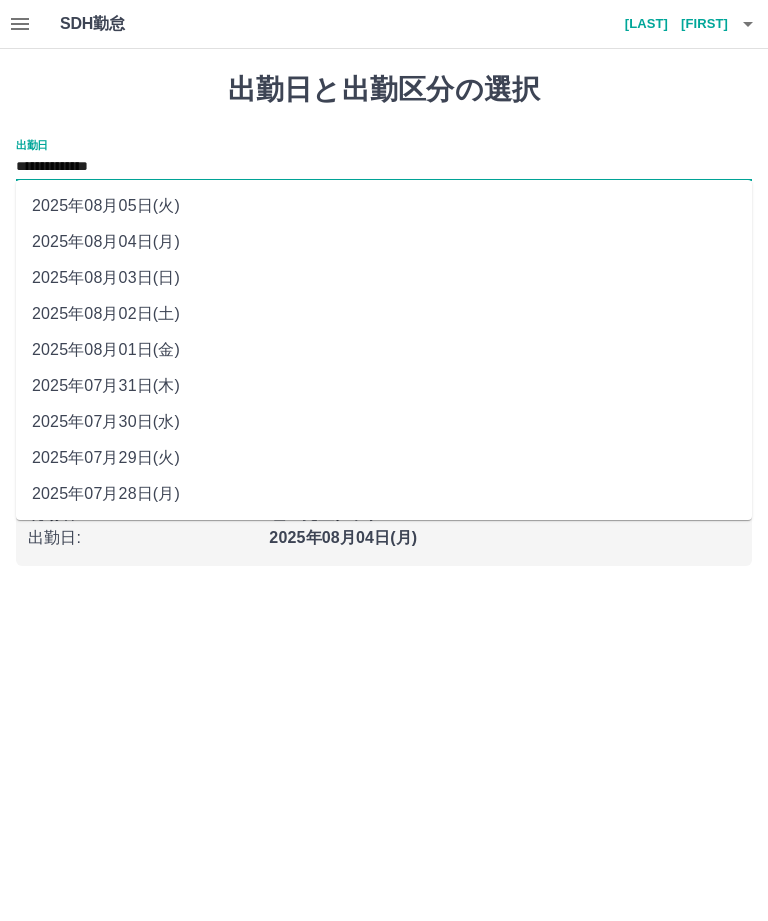 click on "2025年08月05日(火)" at bounding box center [384, 206] 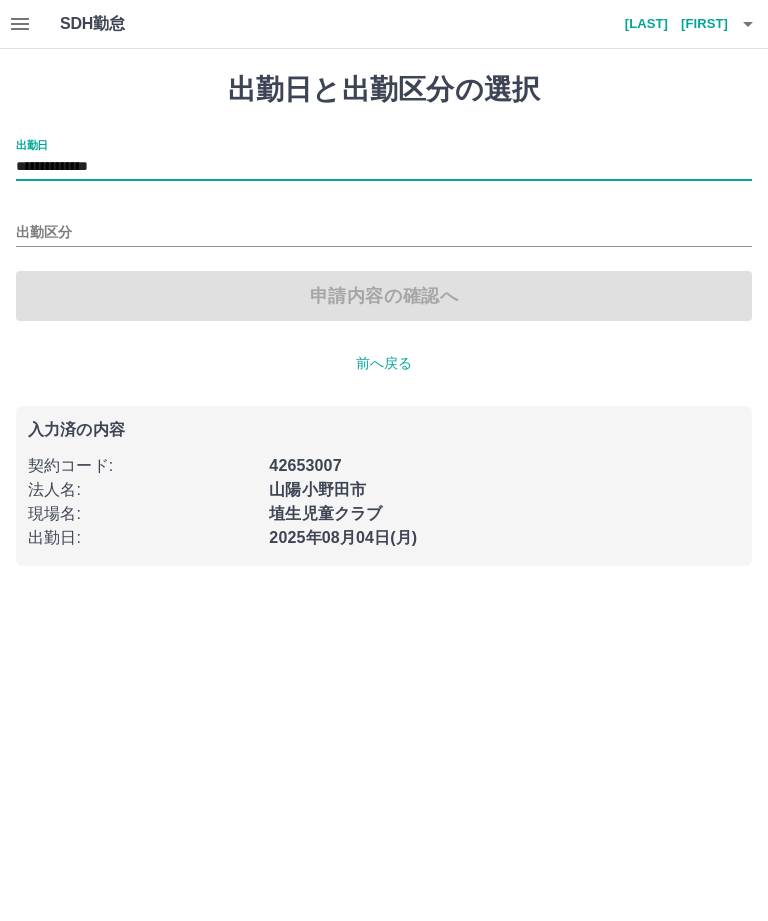 click on "出勤区分" at bounding box center [384, 233] 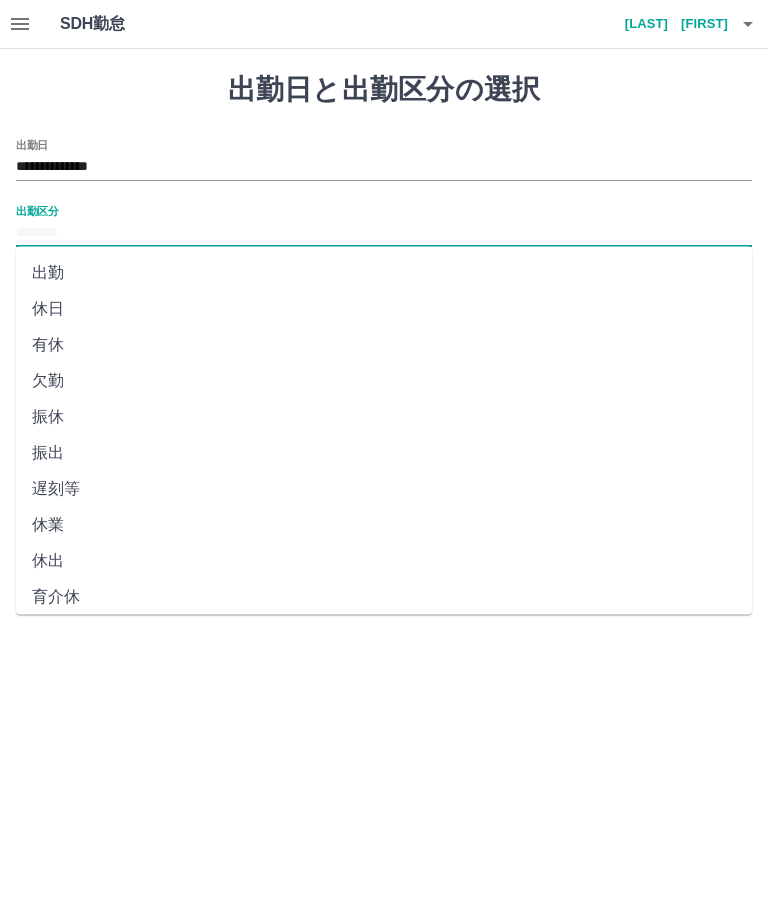 click on "休日" at bounding box center (384, 309) 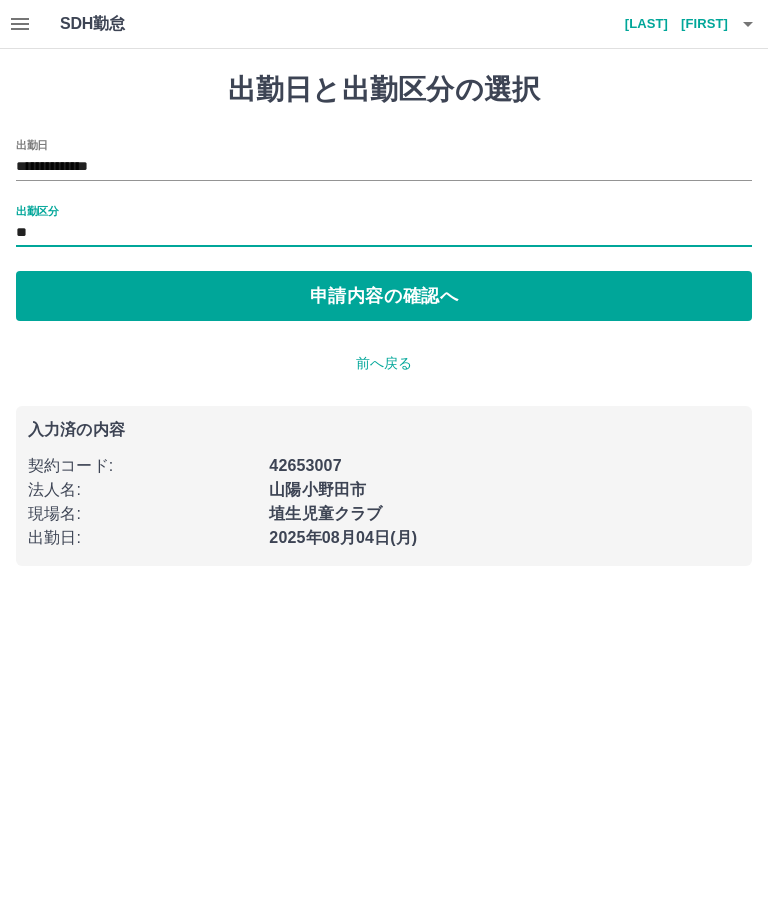 type on "**" 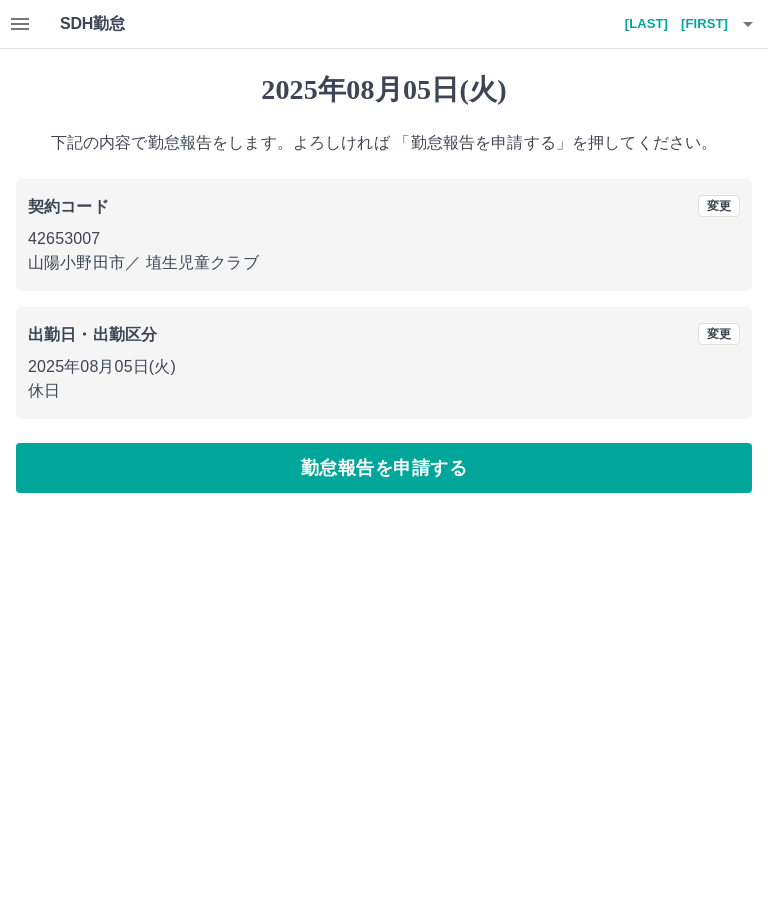 click on "勤怠報告を申請する" at bounding box center [384, 468] 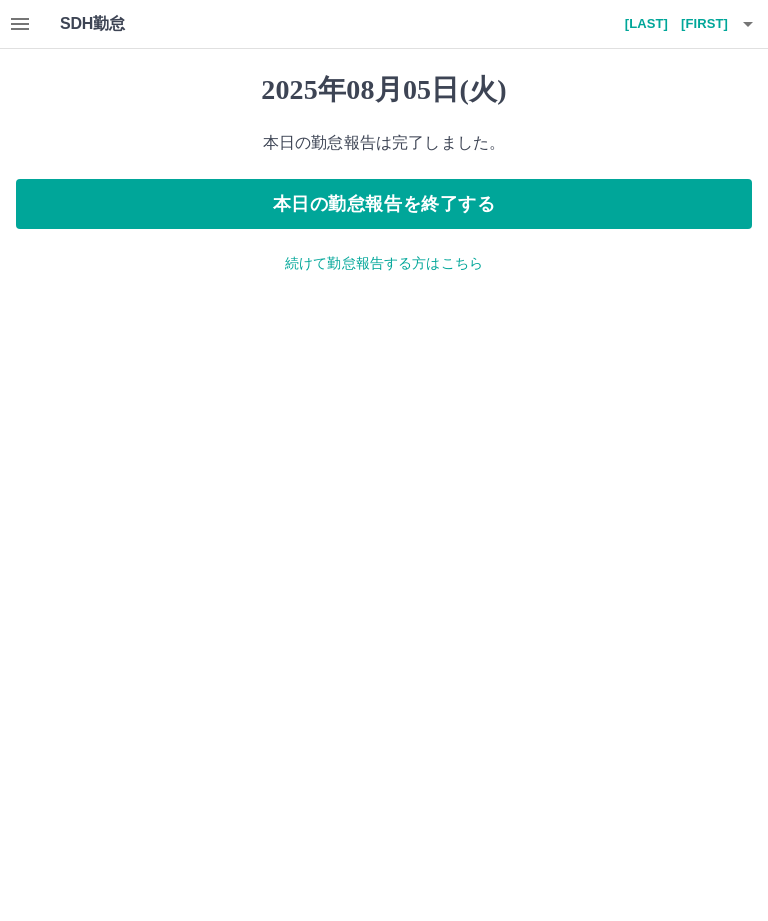 click on "本日の勤怠報告を終了する" at bounding box center [384, 204] 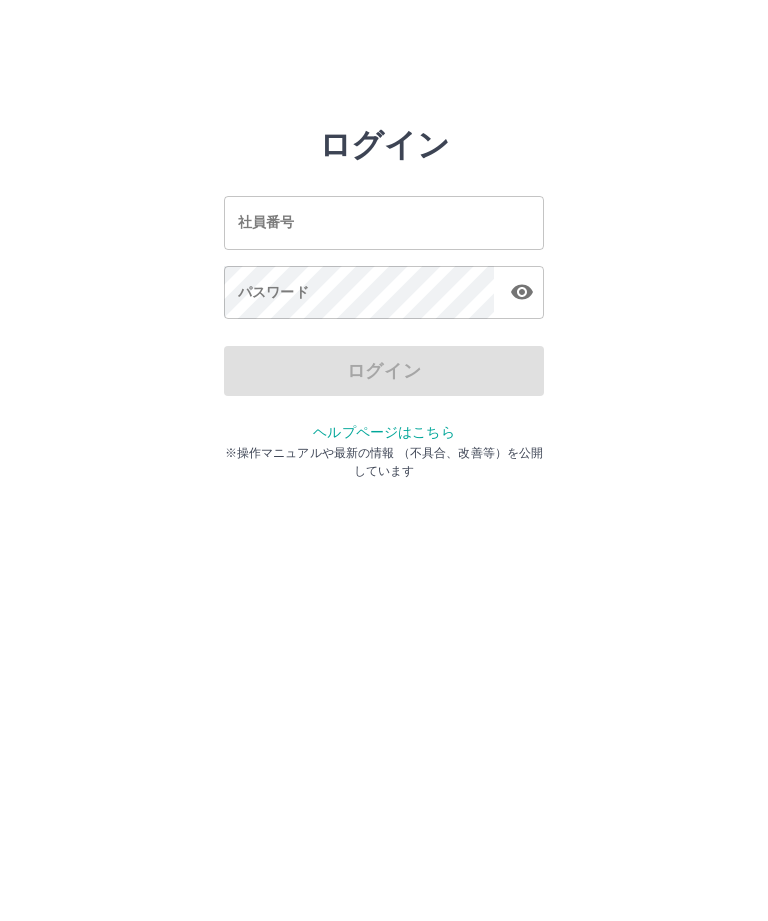 scroll, scrollTop: 0, scrollLeft: 0, axis: both 